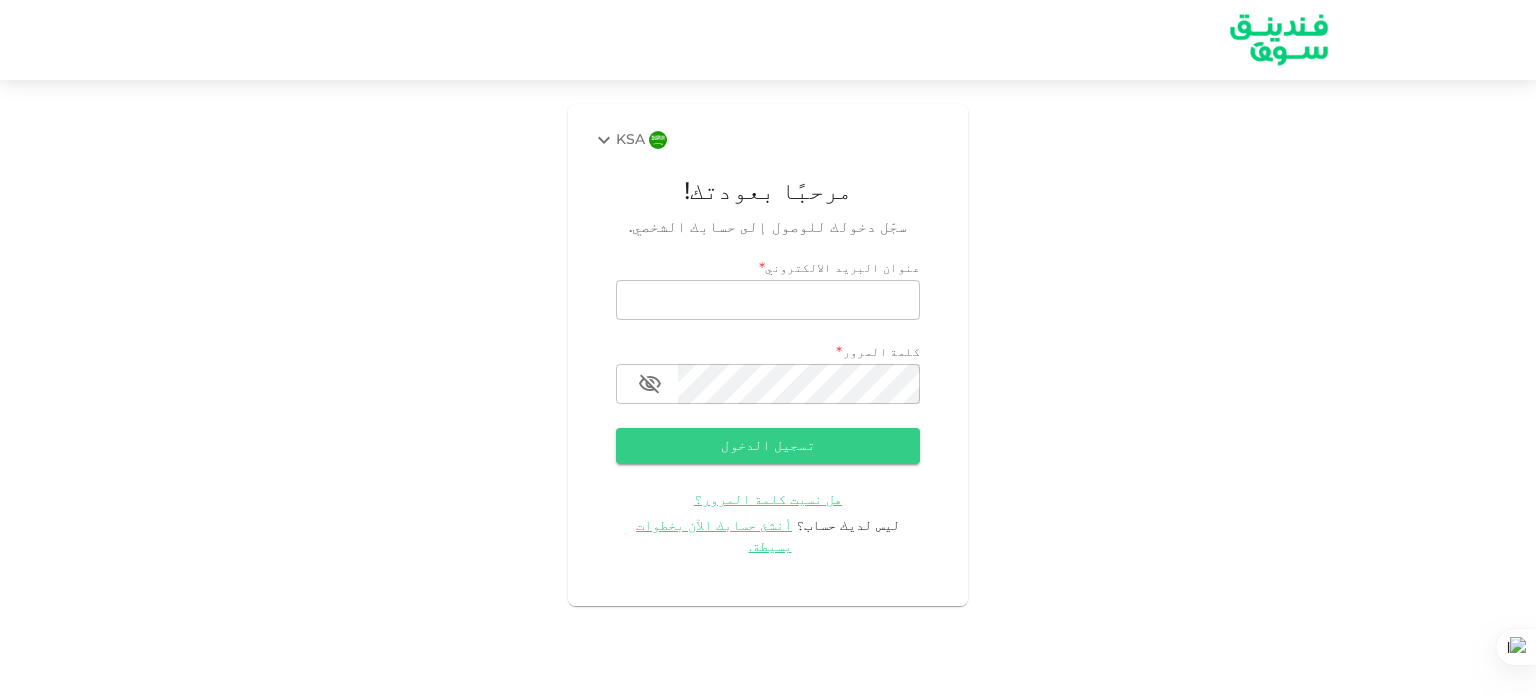scroll, scrollTop: 0, scrollLeft: 0, axis: both 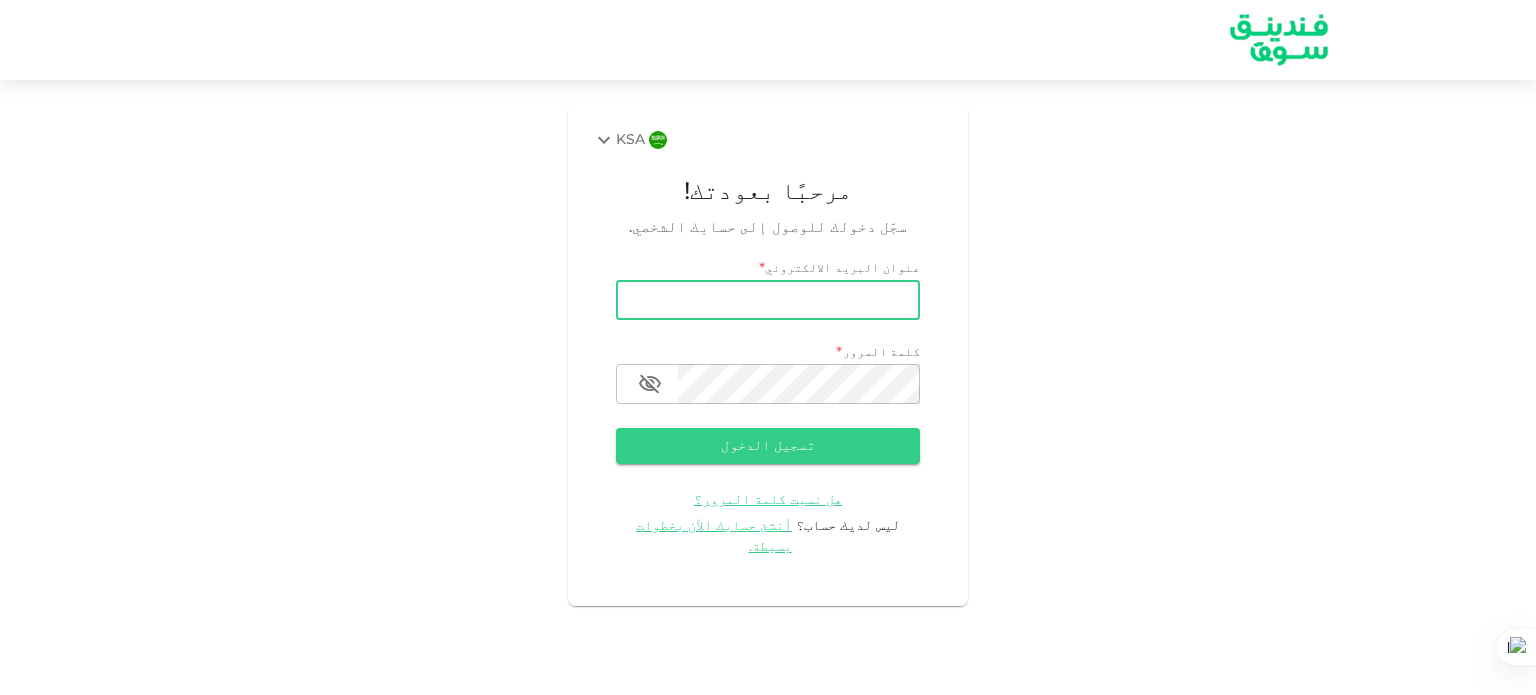 drag, startPoint x: 0, startPoint y: 0, endPoint x: 858, endPoint y: 305, distance: 910.59814 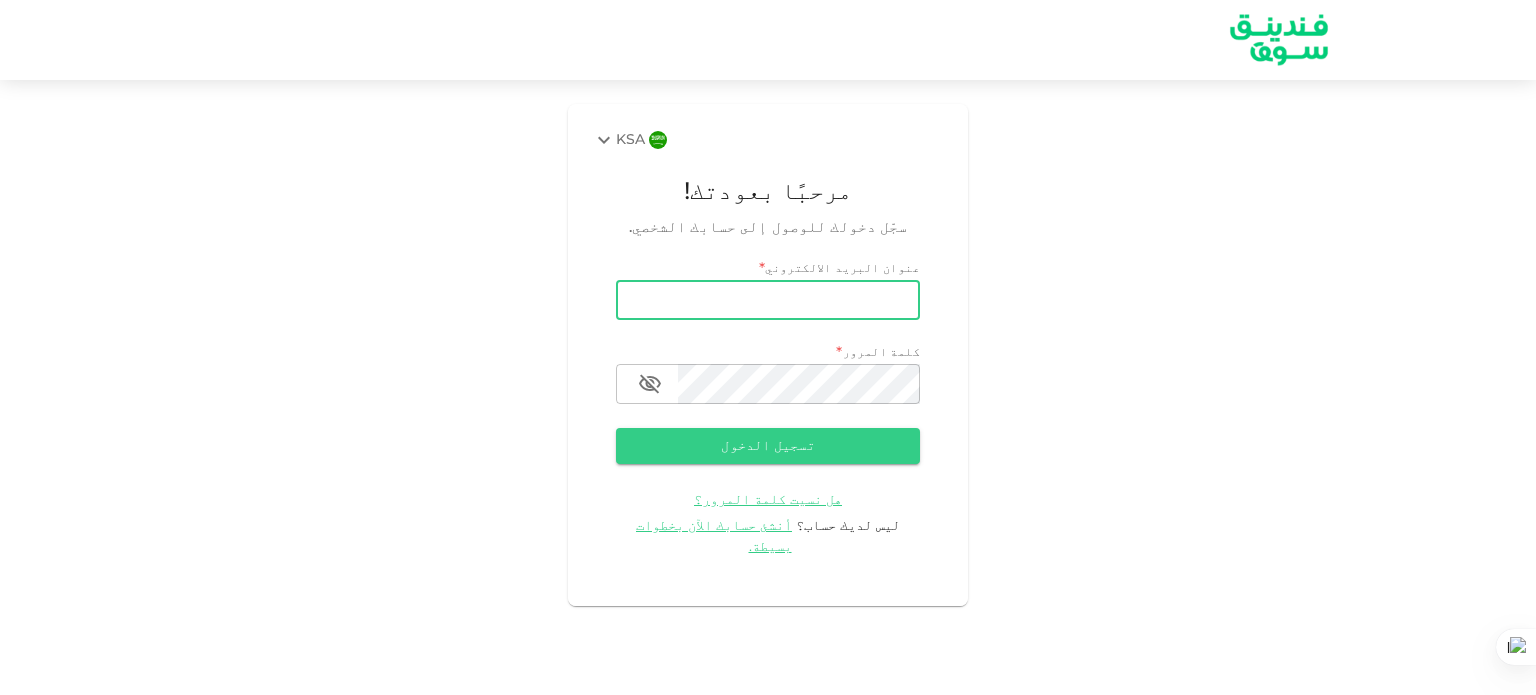 click on "تسجيل الدخول" at bounding box center [768, 446] 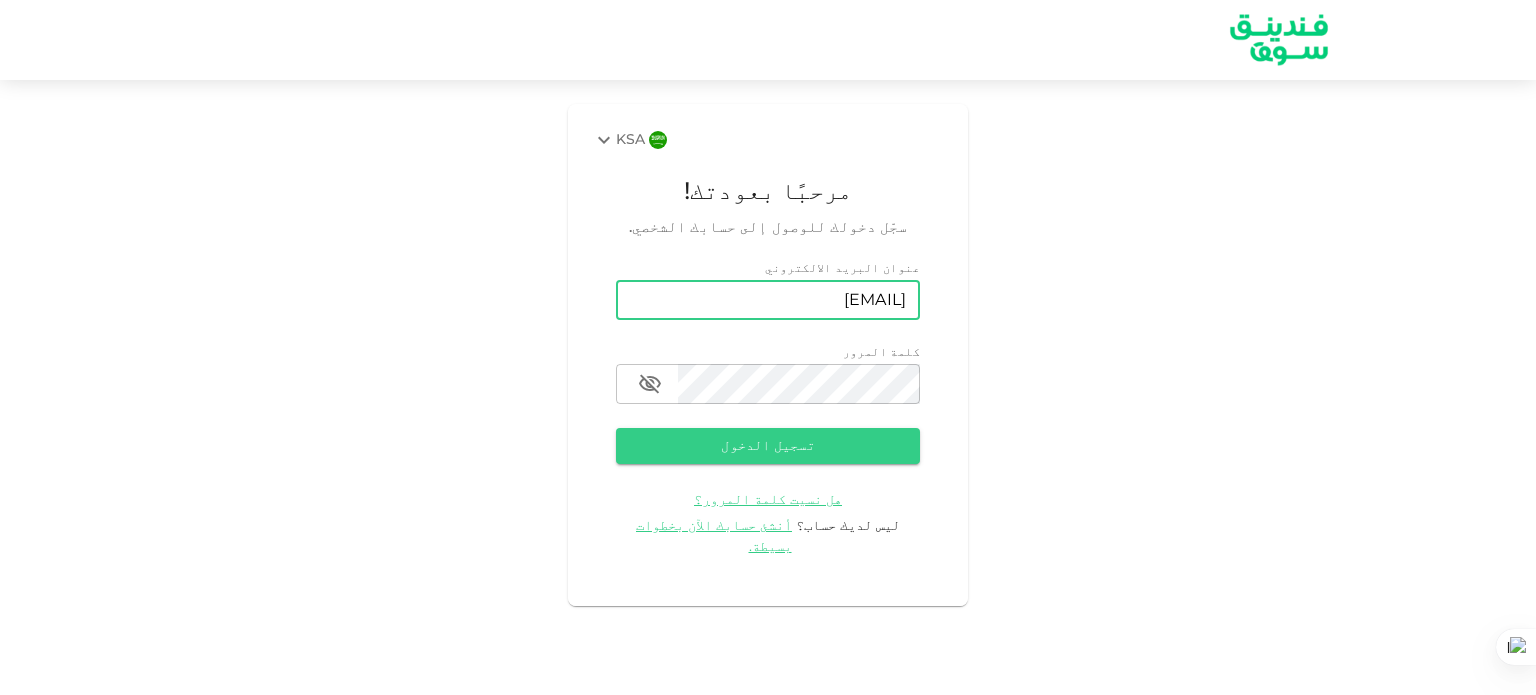 click on "تسجيل الدخول" at bounding box center (768, 446) 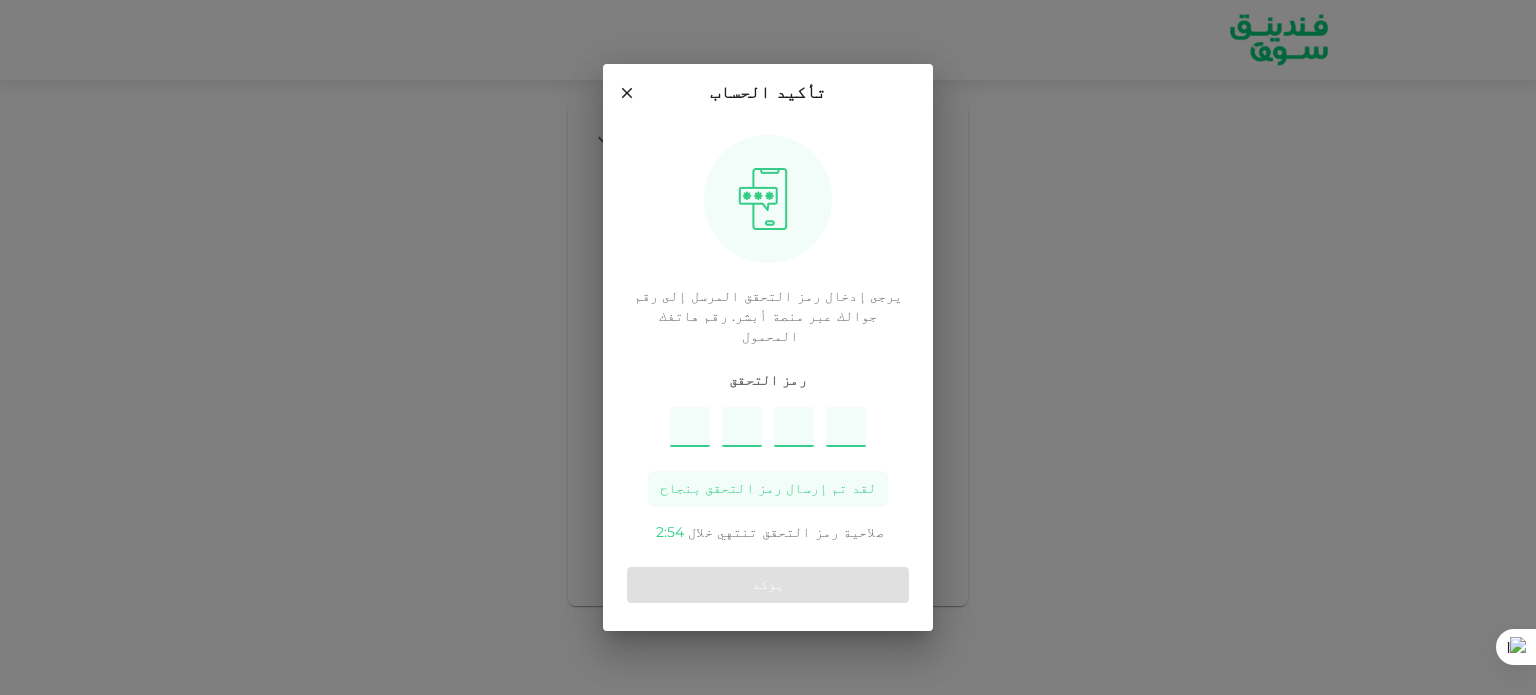 type on "2" 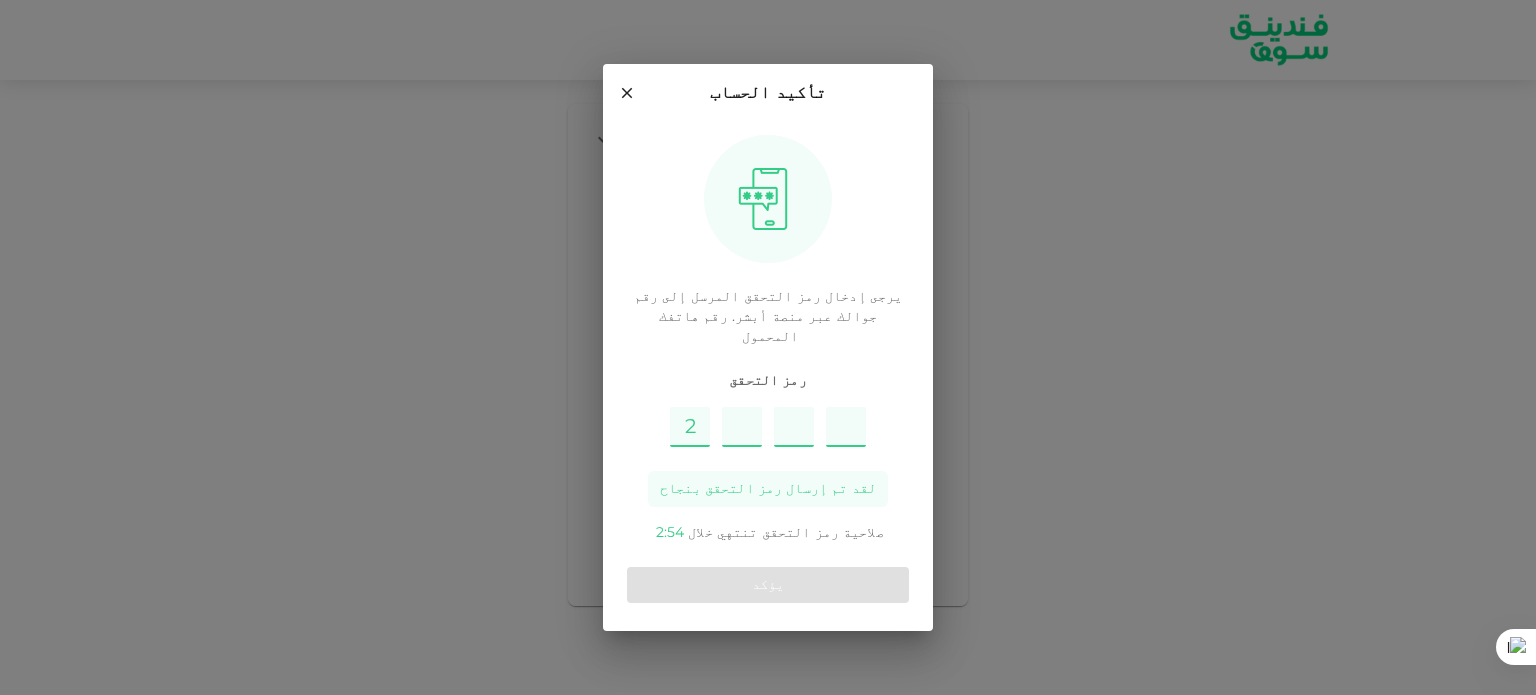 type on "9" 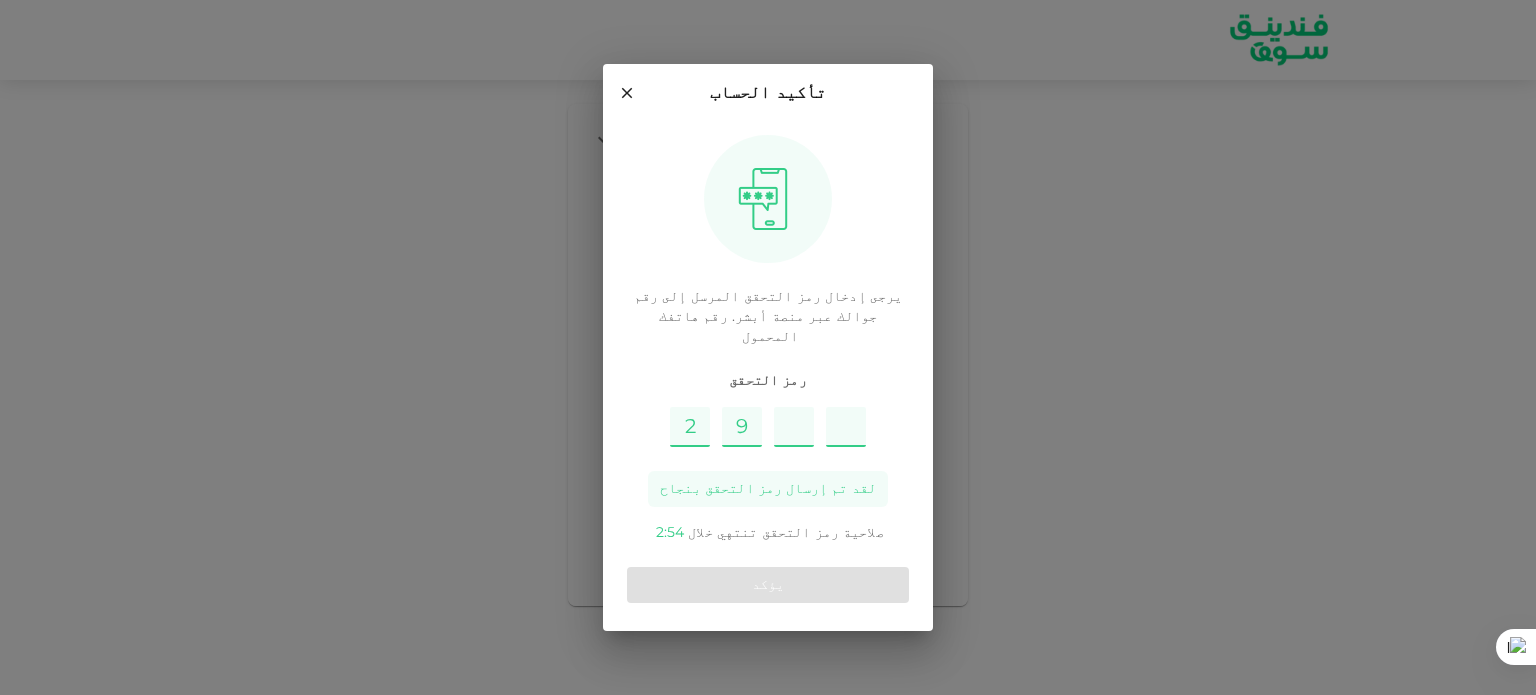type on "1" 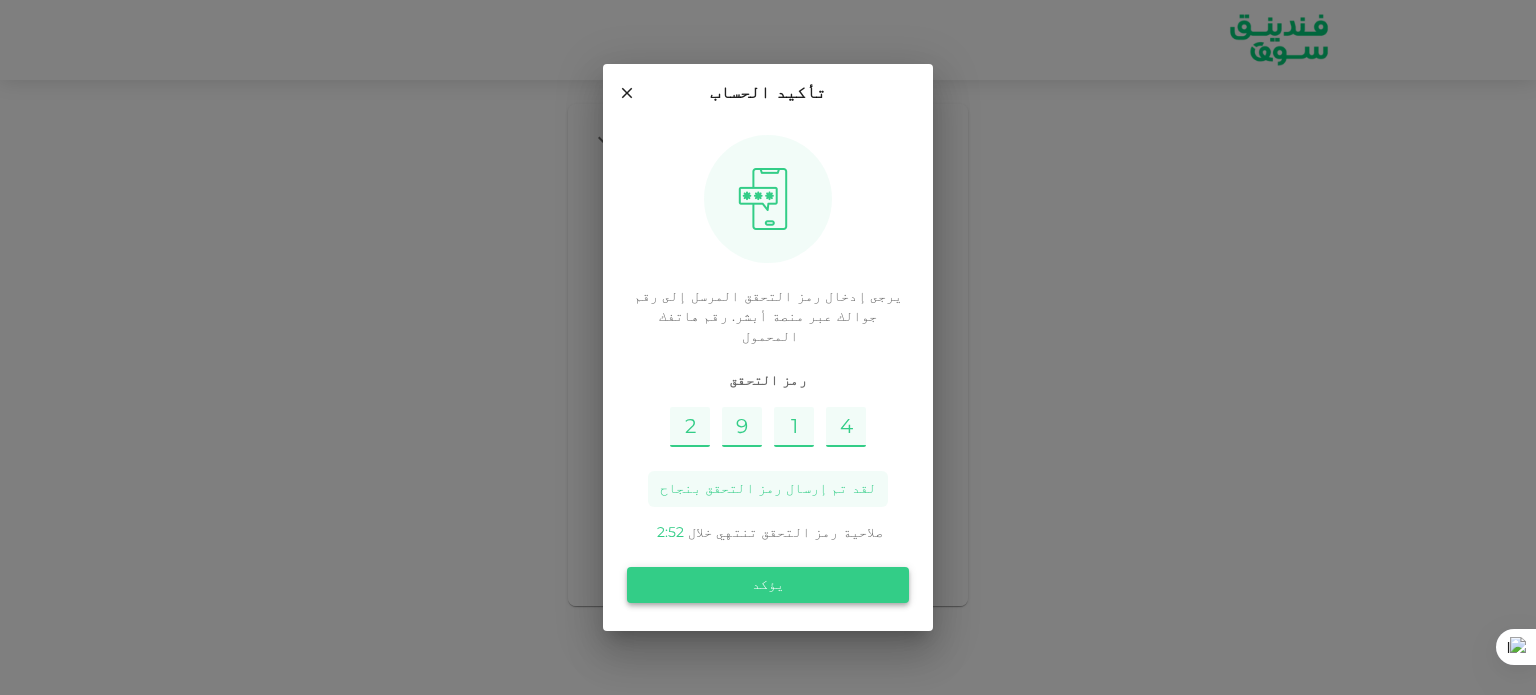 type on "4" 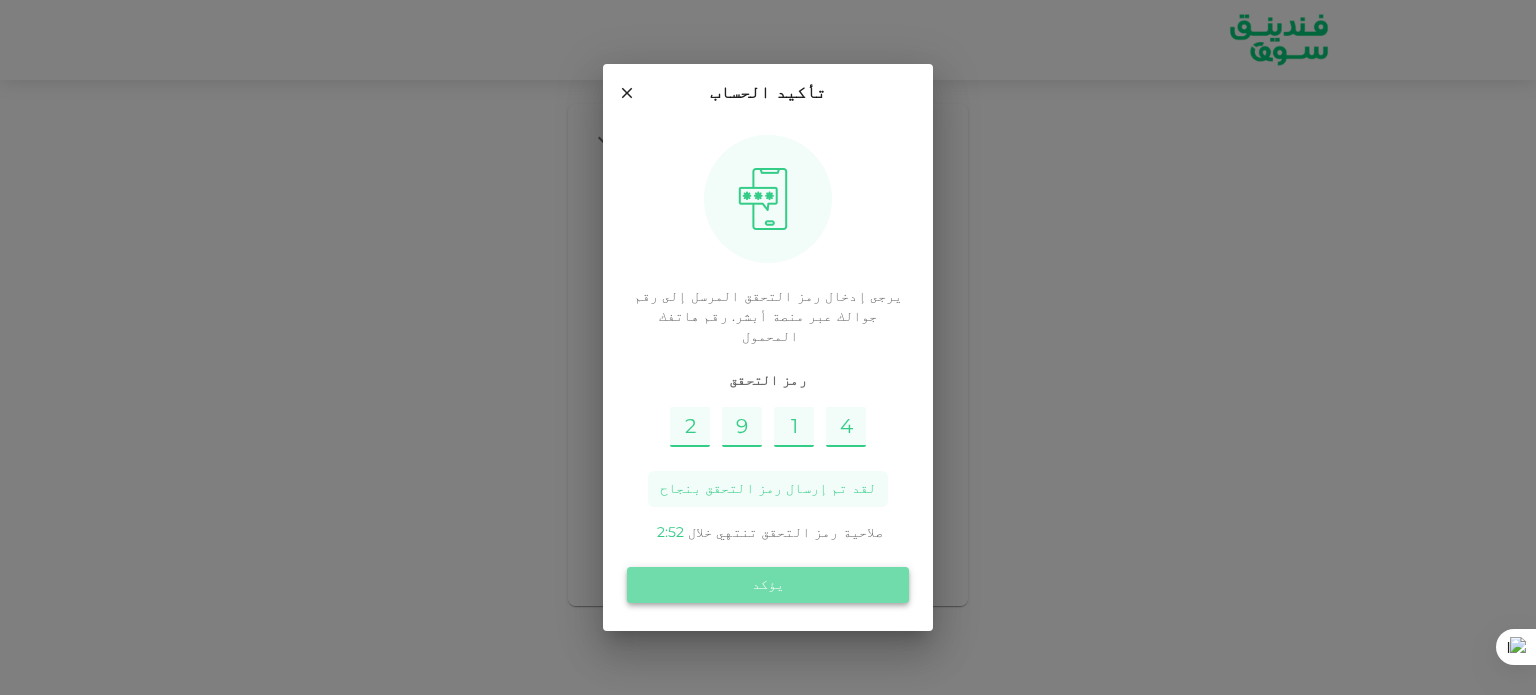 click on "يؤكد" at bounding box center [768, 585] 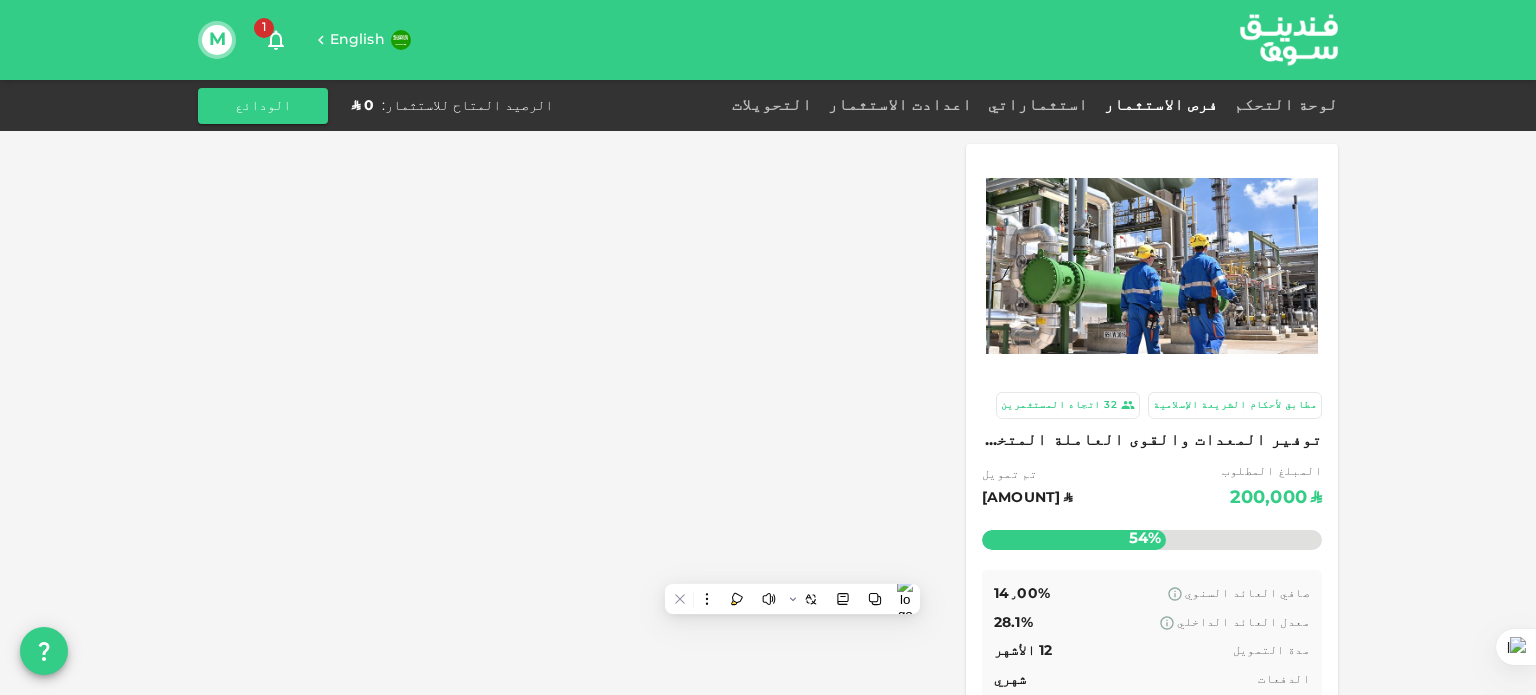click 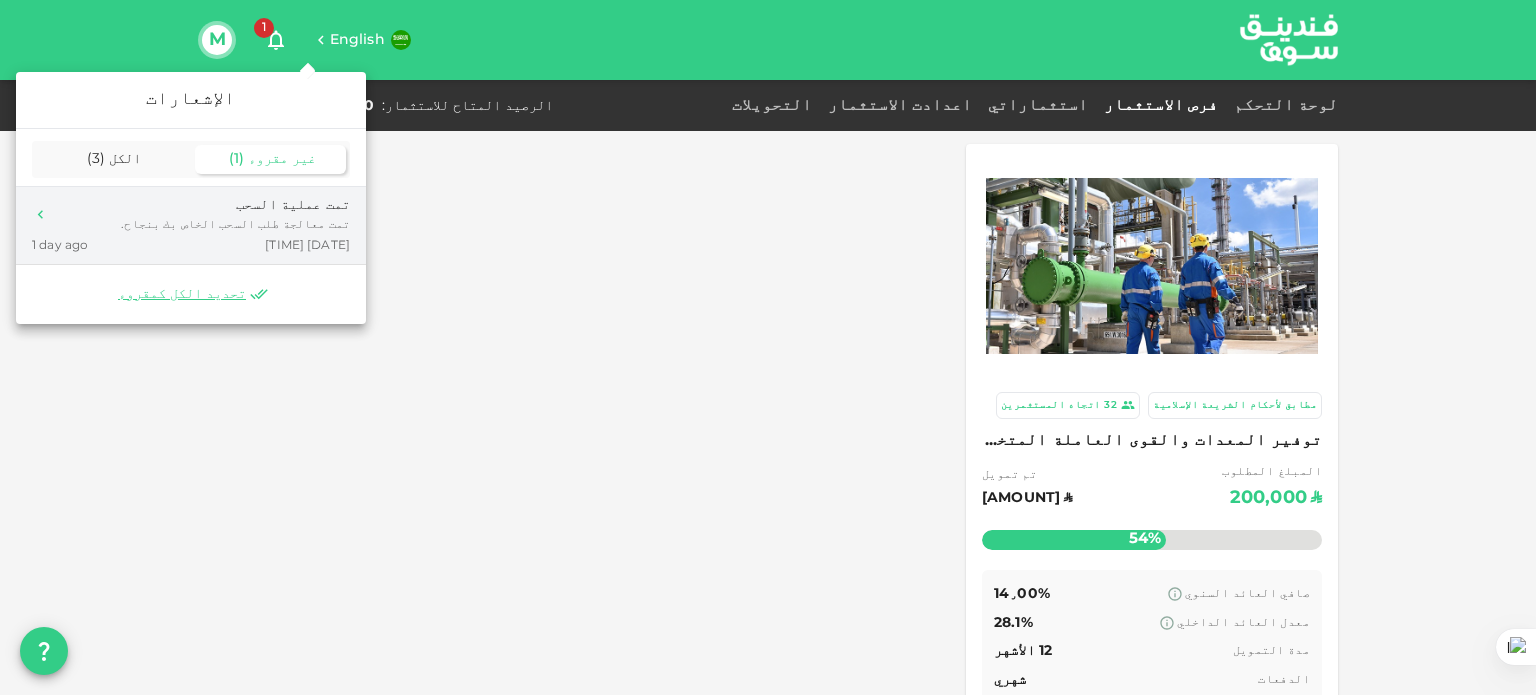 click on "تمت عملية السحب" at bounding box center [235, 205] 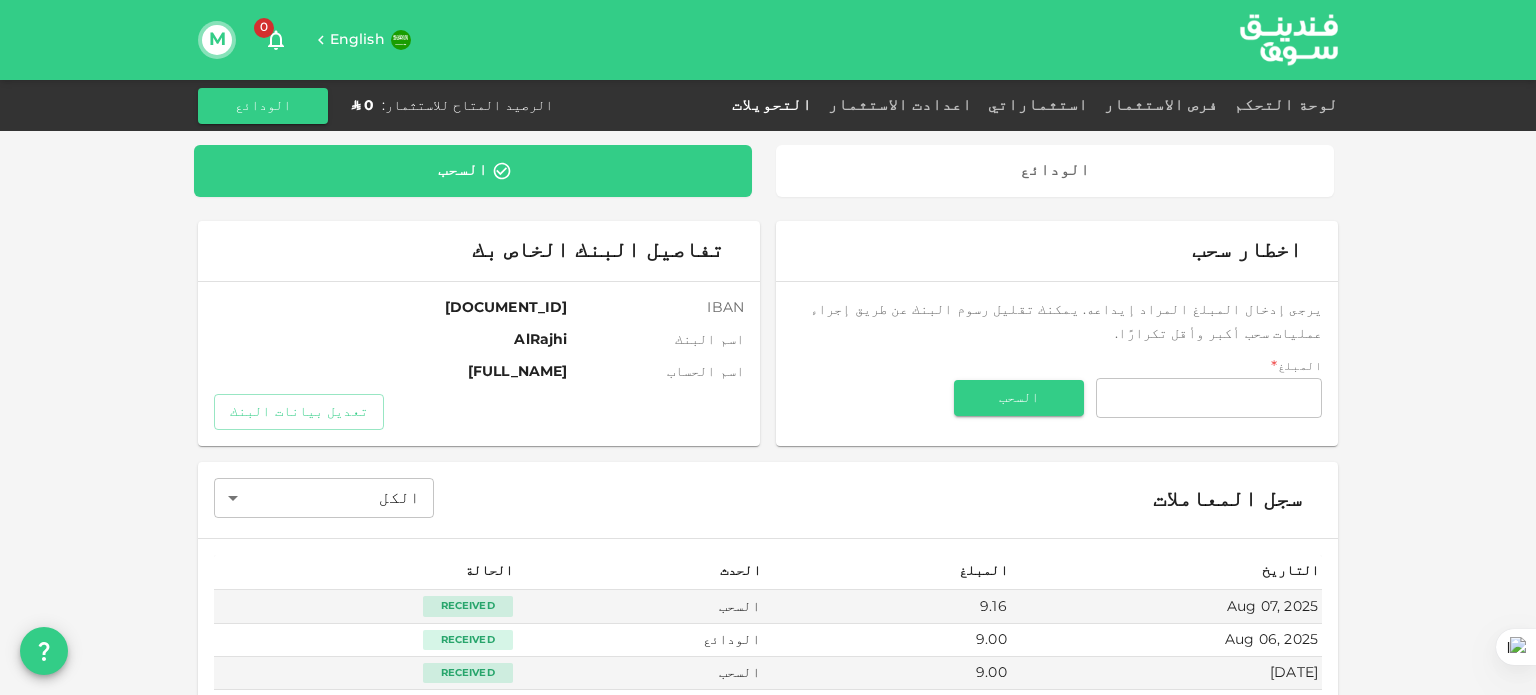 scroll, scrollTop: 0, scrollLeft: 0, axis: both 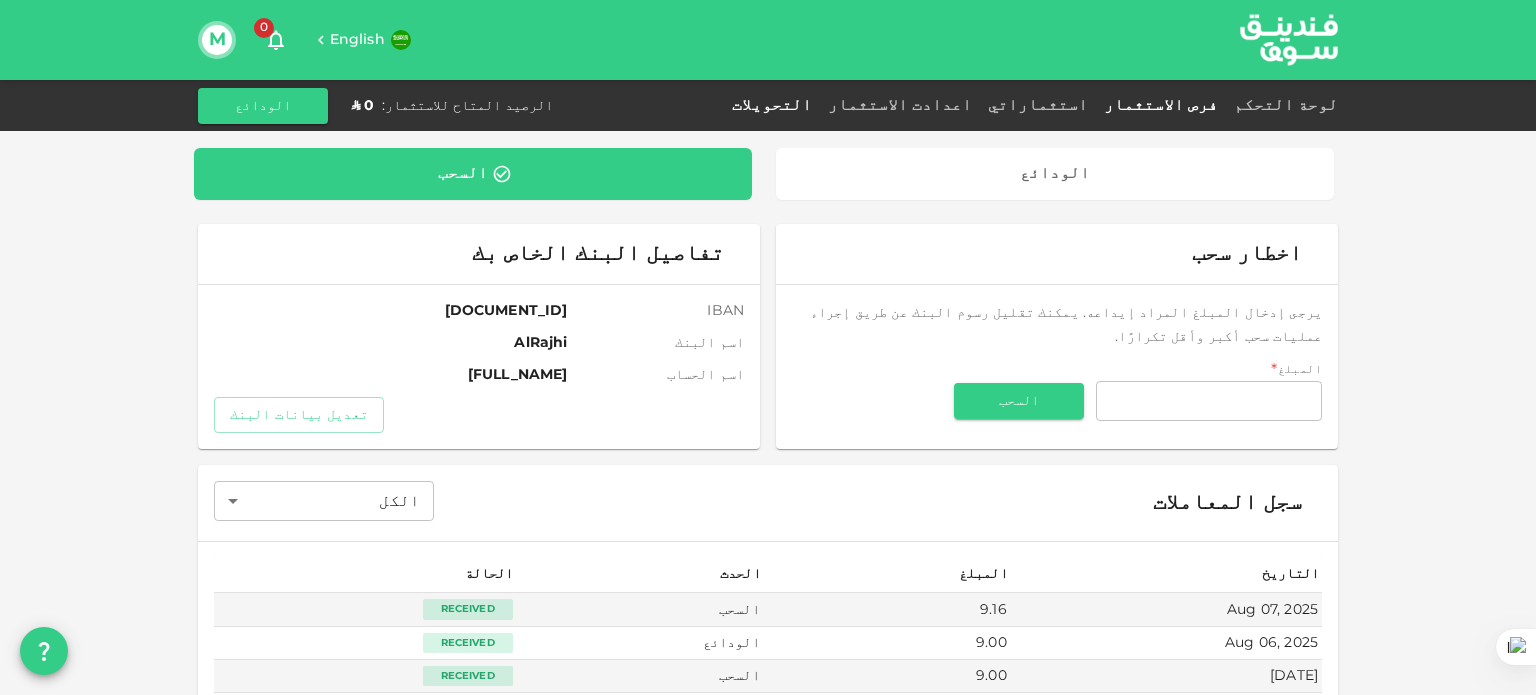 click on "فرص الاستثمار" at bounding box center (1161, 105) 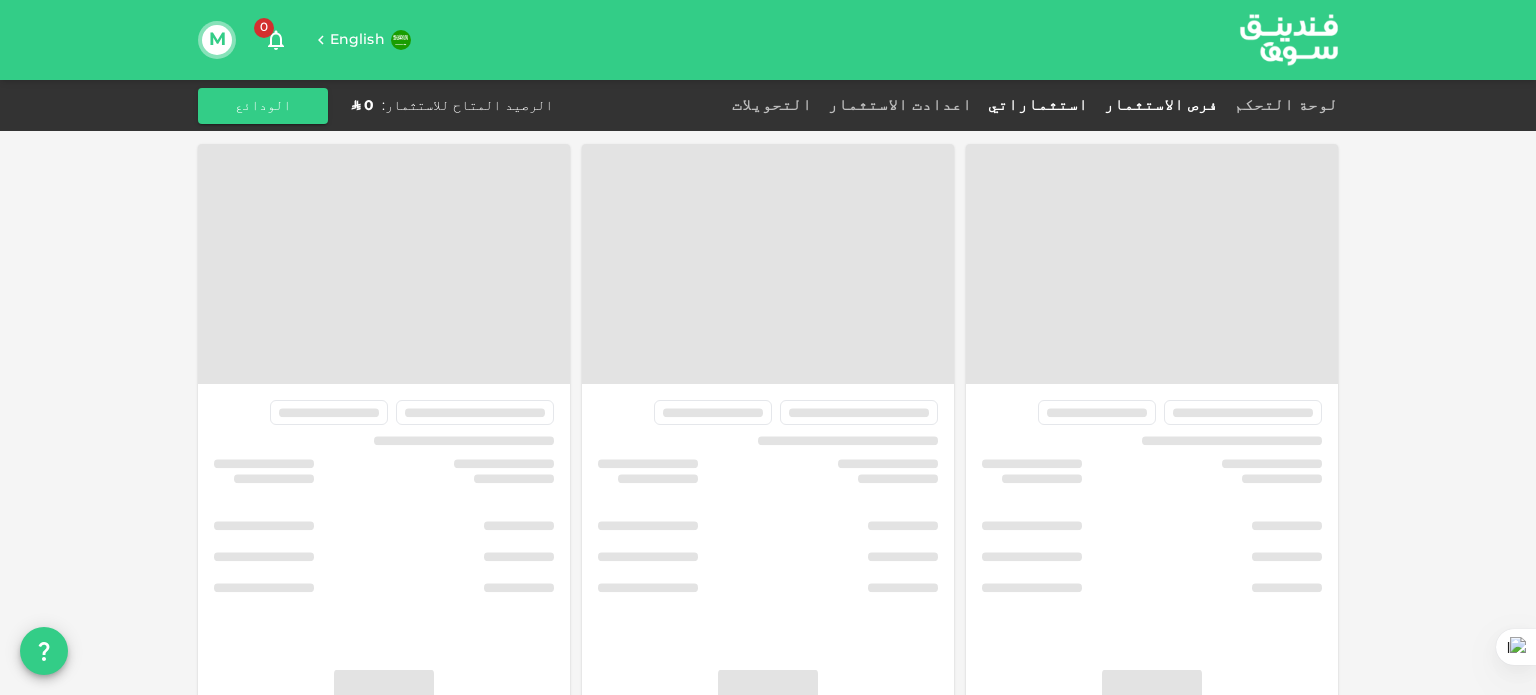 drag, startPoint x: 1113, startPoint y: 107, endPoint x: 1148, endPoint y: 107, distance: 35 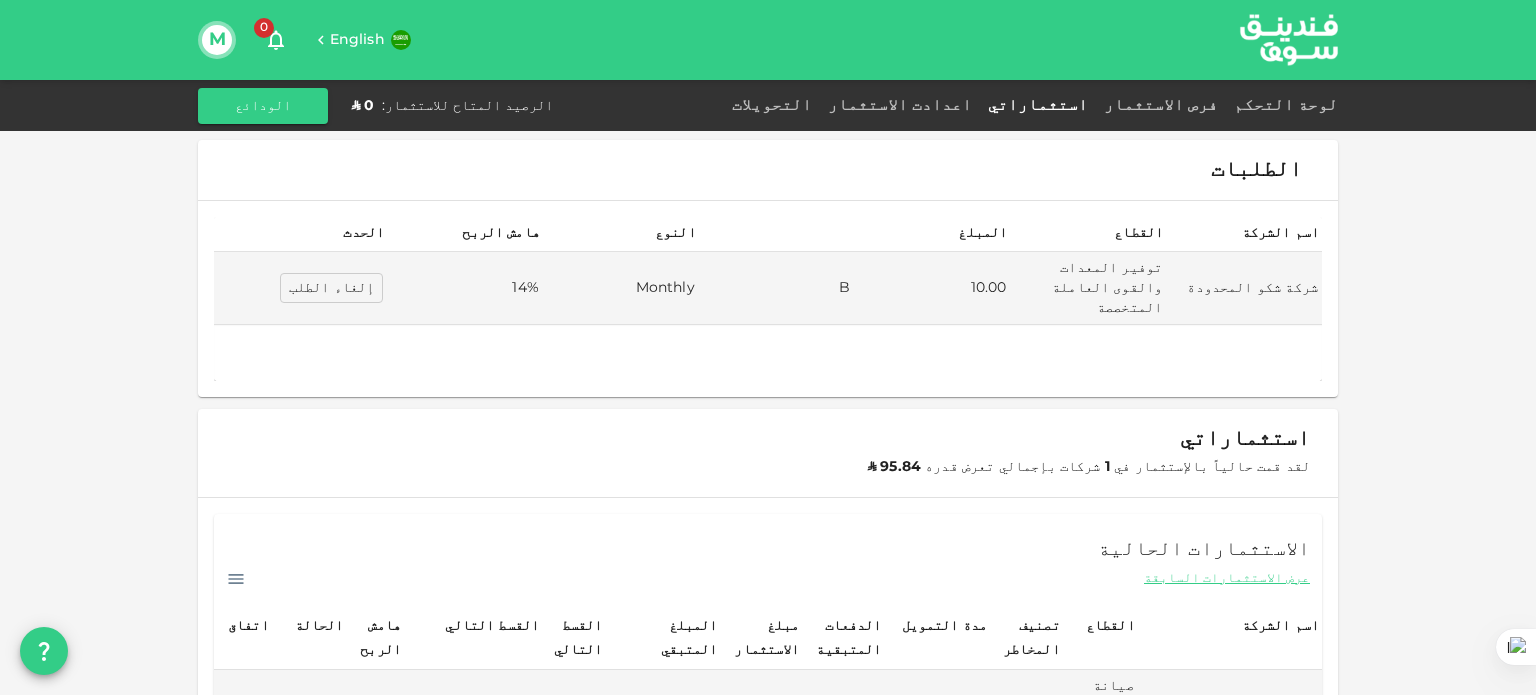 scroll, scrollTop: 0, scrollLeft: 0, axis: both 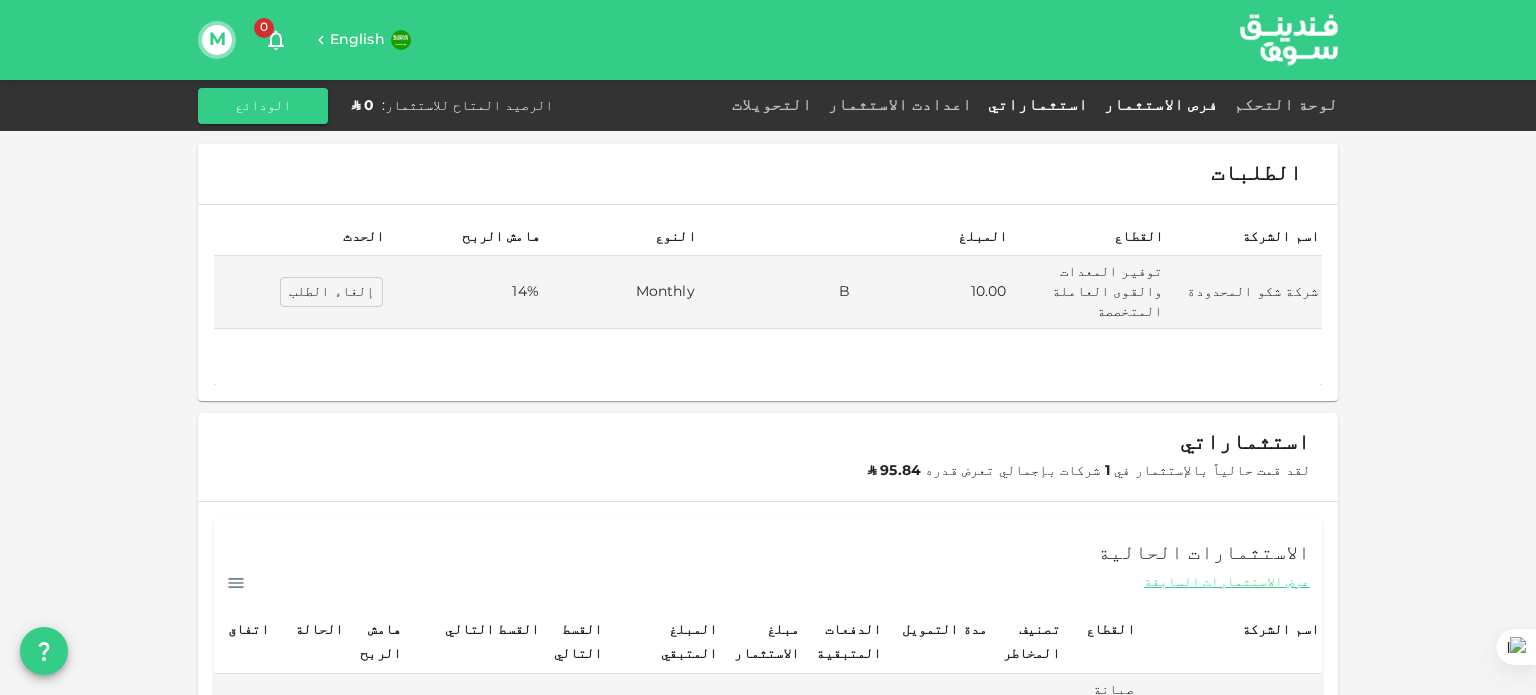 click on "فرص الاستثمار" at bounding box center (1161, 105) 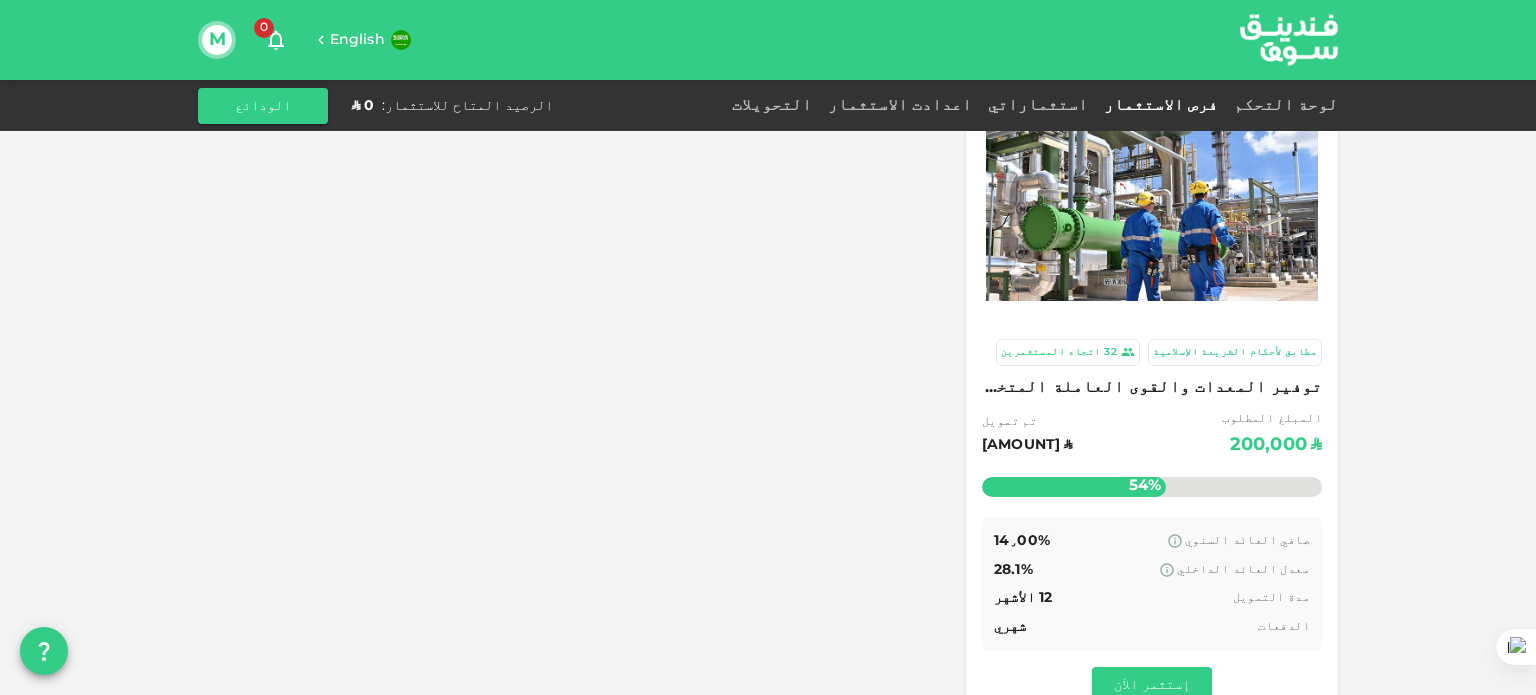 scroll, scrollTop: 100, scrollLeft: 0, axis: vertical 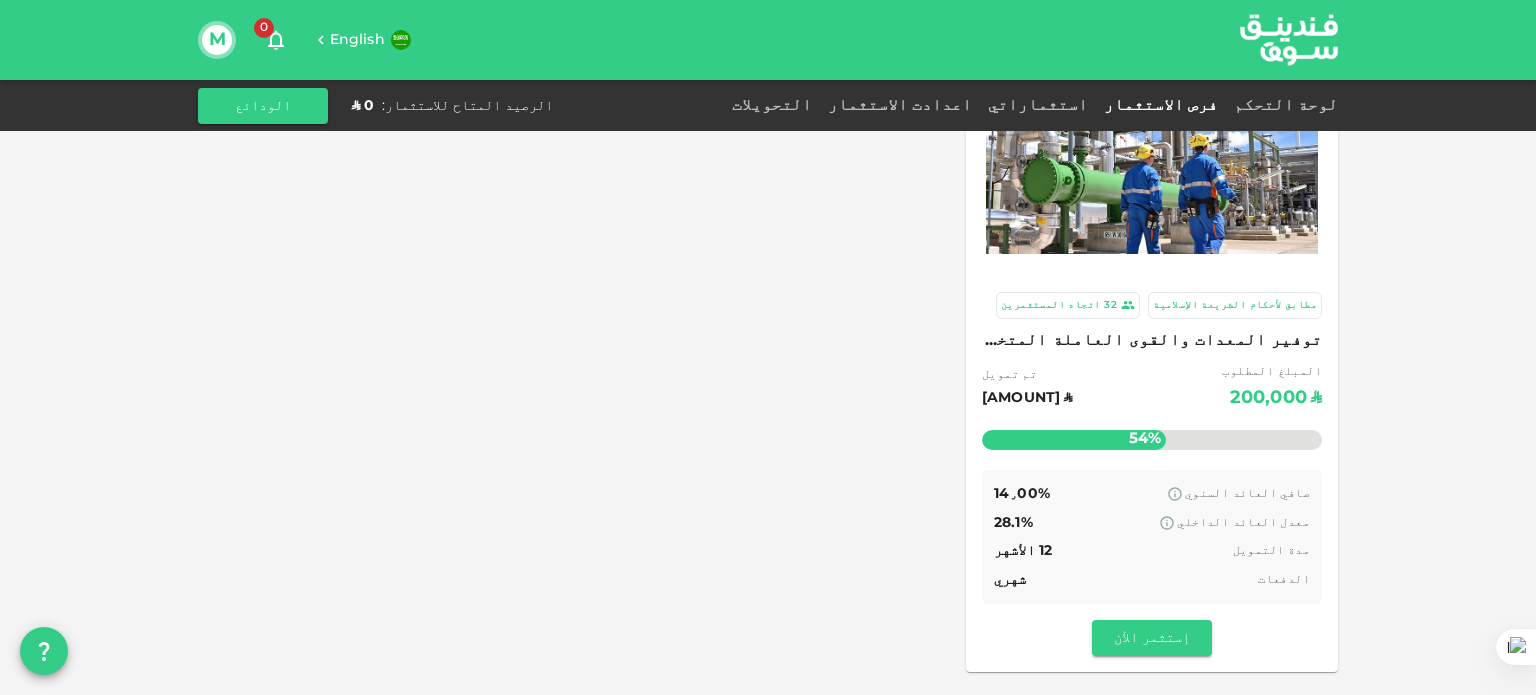 click on "صافي العائد السنوي   14٫00%" at bounding box center [1152, 494] 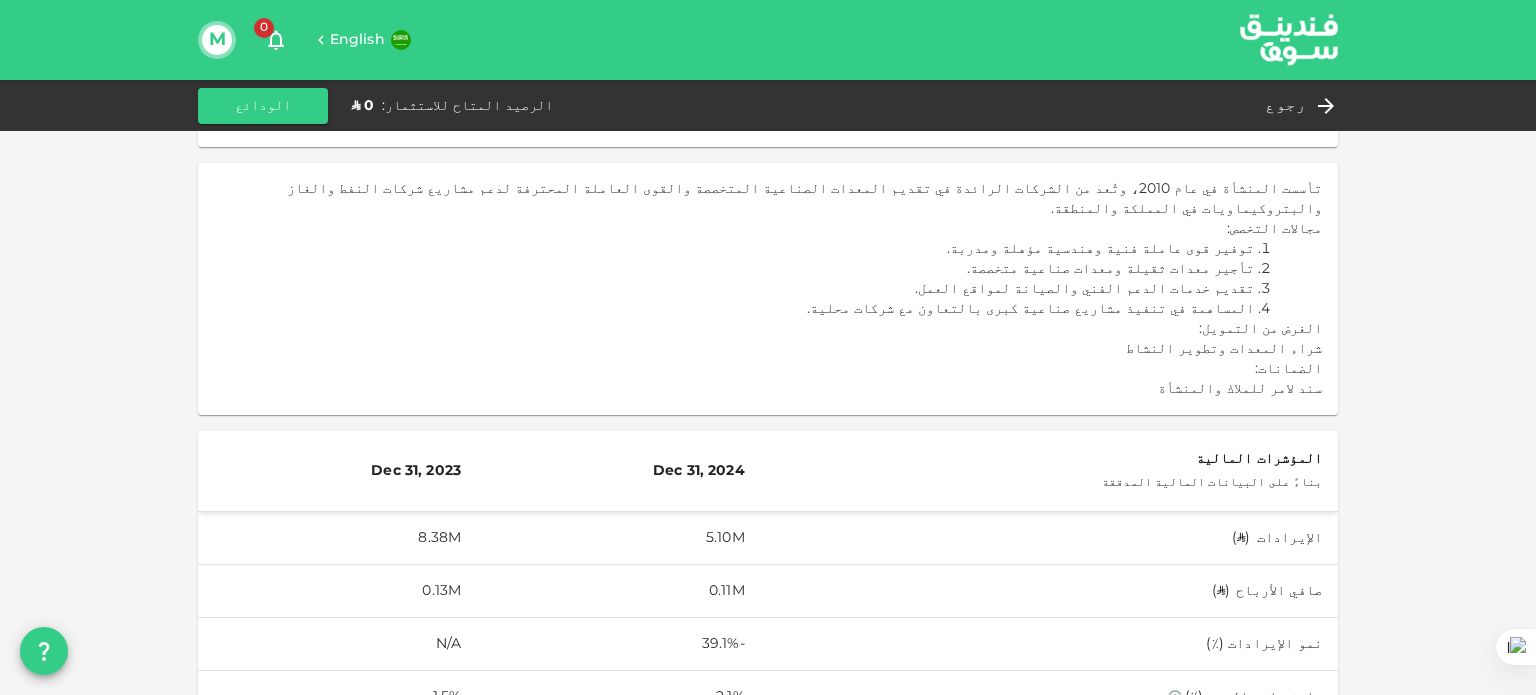 scroll, scrollTop: 523, scrollLeft: 0, axis: vertical 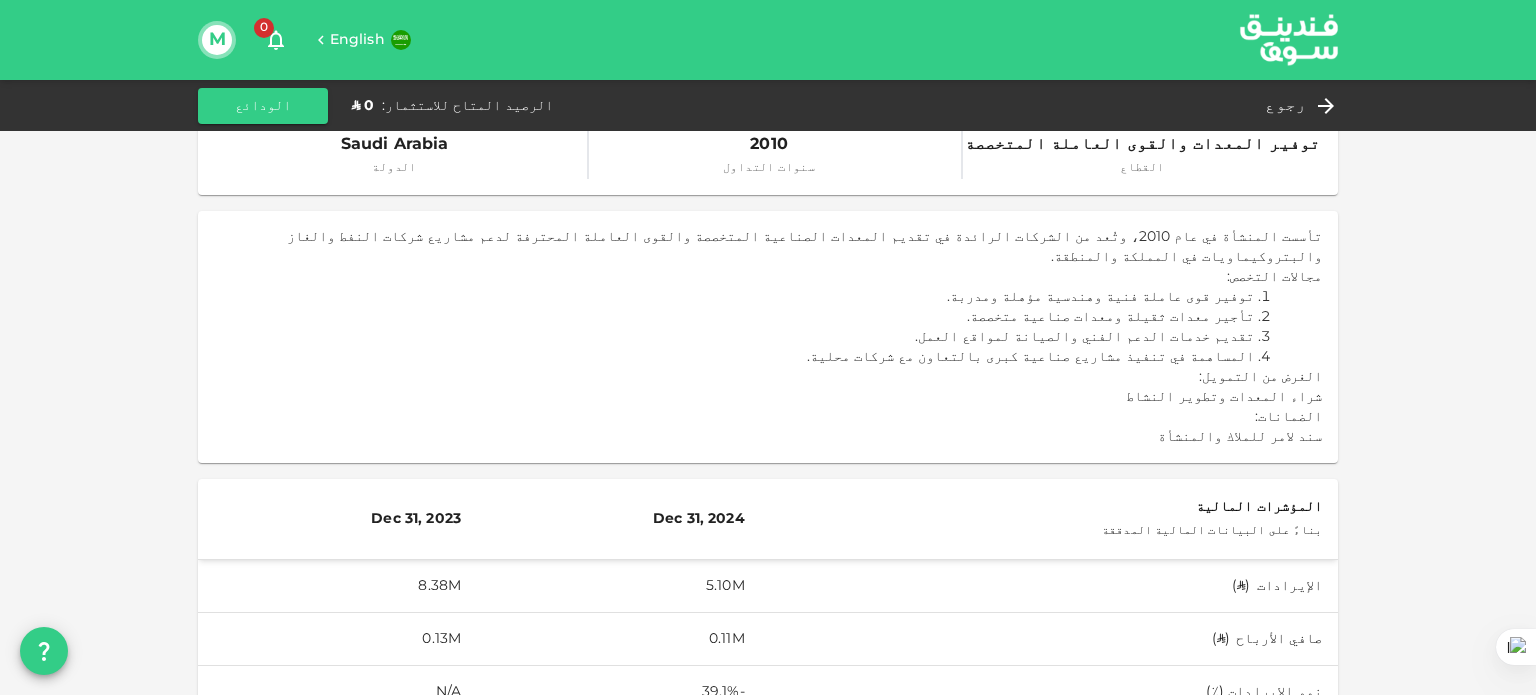 click on "الدولة" at bounding box center [395, 169] 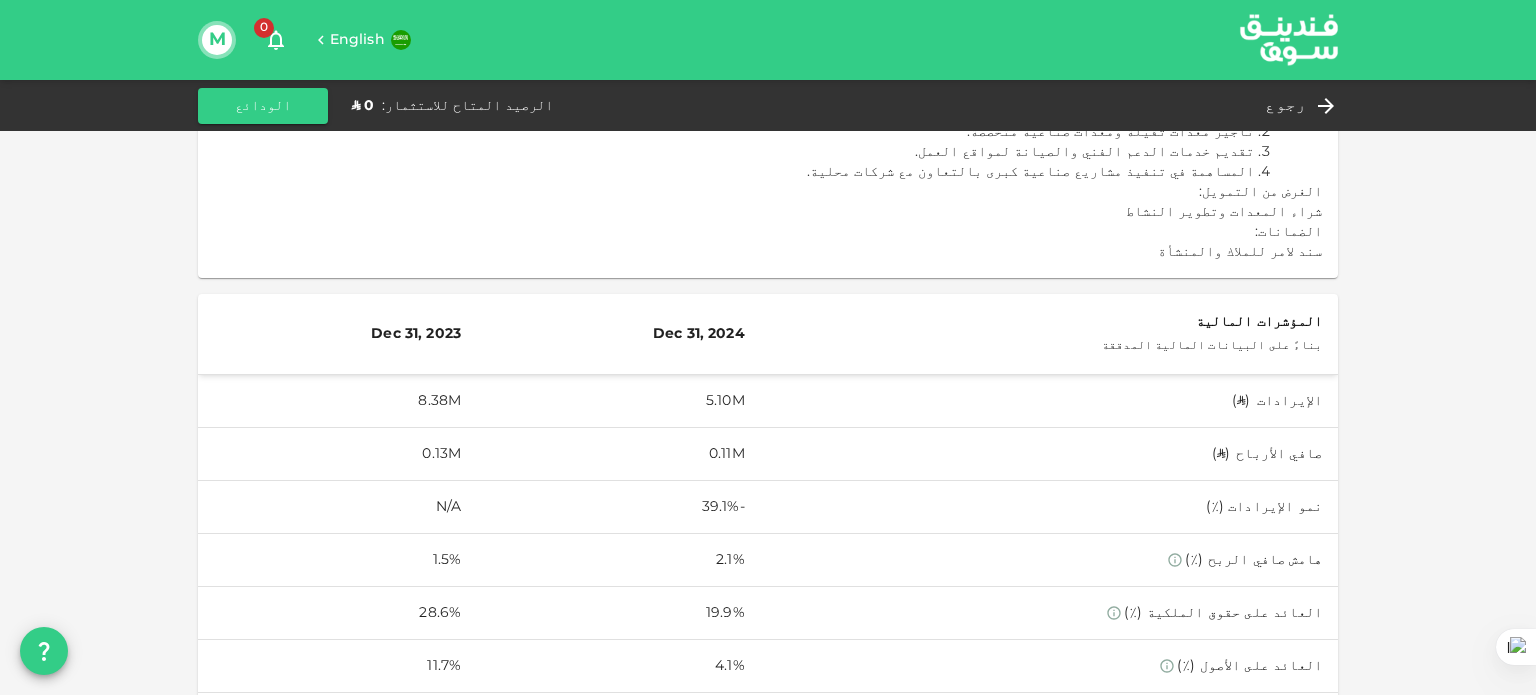 scroll, scrollTop: 623, scrollLeft: 0, axis: vertical 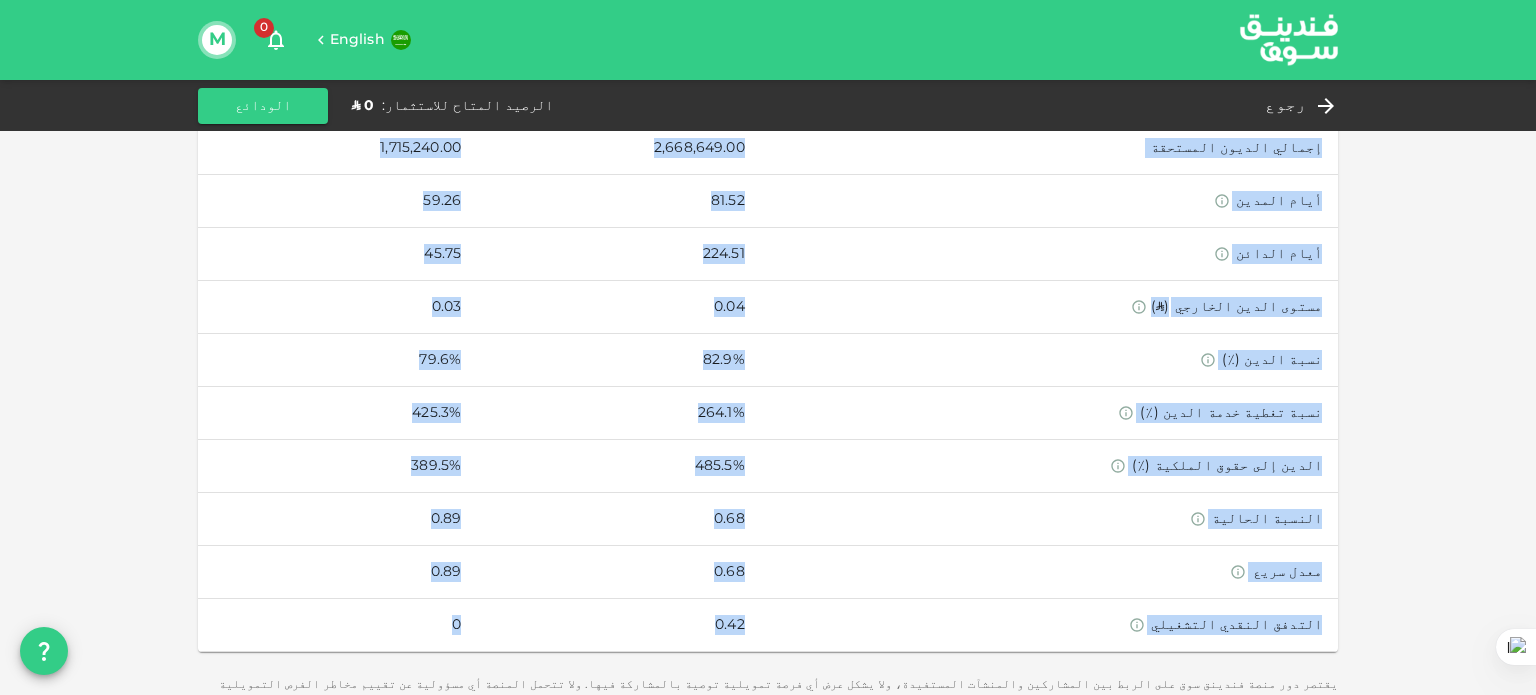 drag, startPoint x: 1326, startPoint y: 383, endPoint x: 470, endPoint y: 628, distance: 890.3713 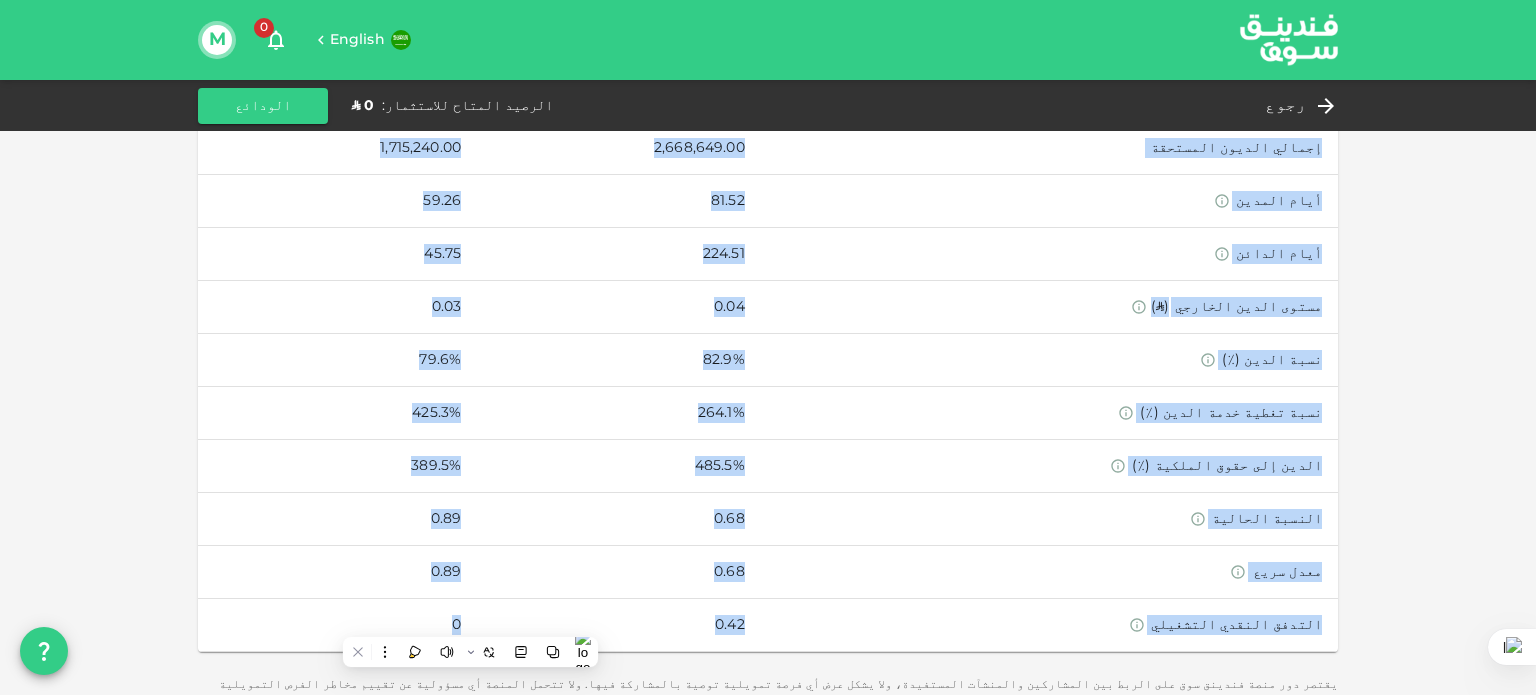 copy on "لمؤشرات المالية بناءً على البيانات المالية المدققة Dec 31, 2024 Dec 31, 2023 الإيرادات    ( ʢ ) 5.10M 8.38M صافي الأرباح    ( ʢ ) 0.11M 0.13M نمو الإيرادات (٪) -39.1% N/A هامش صافي الربح (٪) 2.1% 1.5% العائد على حقوق الملكية (٪) 19.9% 28.6% العائد على الأصول (٪) 4.1% 11.7% إجمالي الديون المستحقة 2,668,649.00 1,715,240.00 أيام المدين   81.52 59.26 أيام الدائن   224.51 45.75 مستوى الدين الخارجي    ( ʢ ) 0.04 0.03 نسبة الدين (٪)   82.9% 79.6% نسبة تغطية خدمة الدين (٪)   264.1% 425.3% الدين إلى حقوق الملكية (٪)   485.5% 389.5% النسبة الحالية   0.68 0.89 معدل سريع   0.68 0.89 التدفق النقدي التشغيلي   0.42 0" 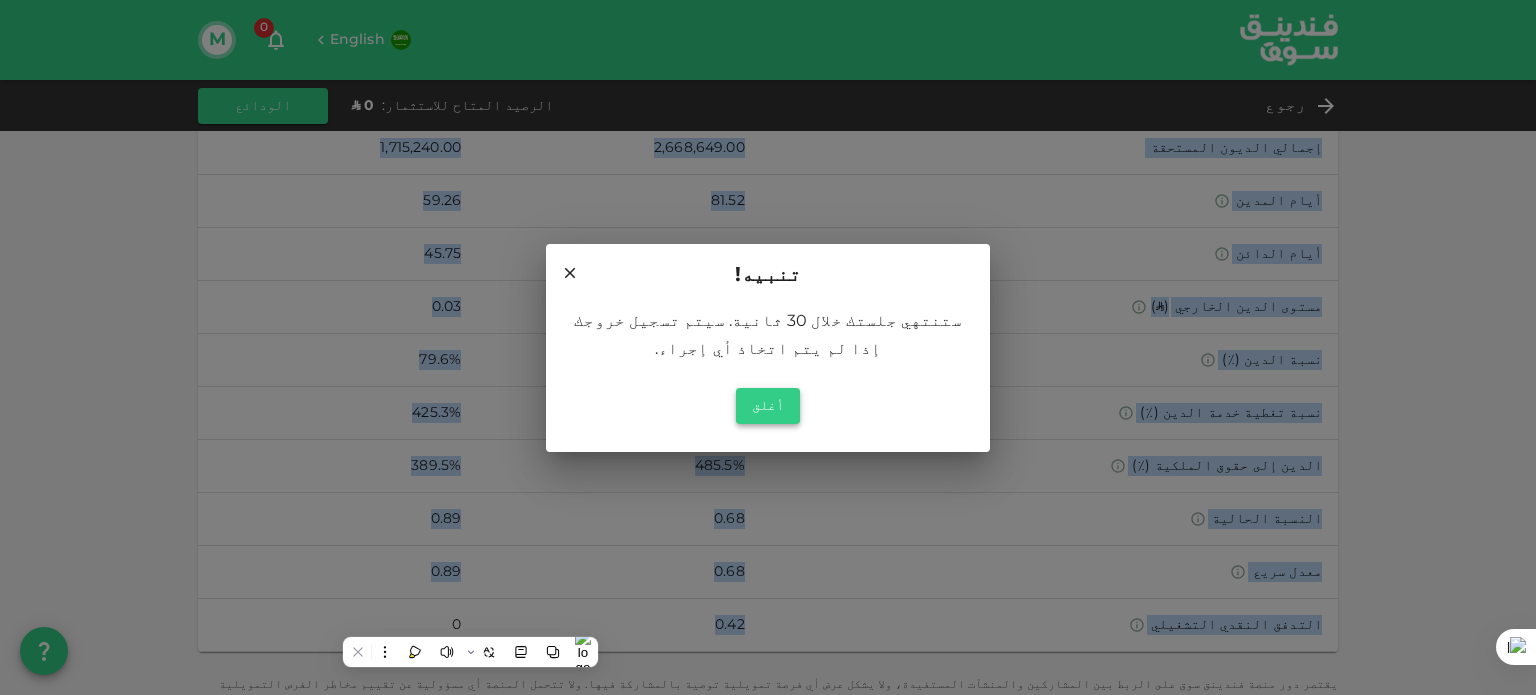 click on "أغلق" at bounding box center (768, 406) 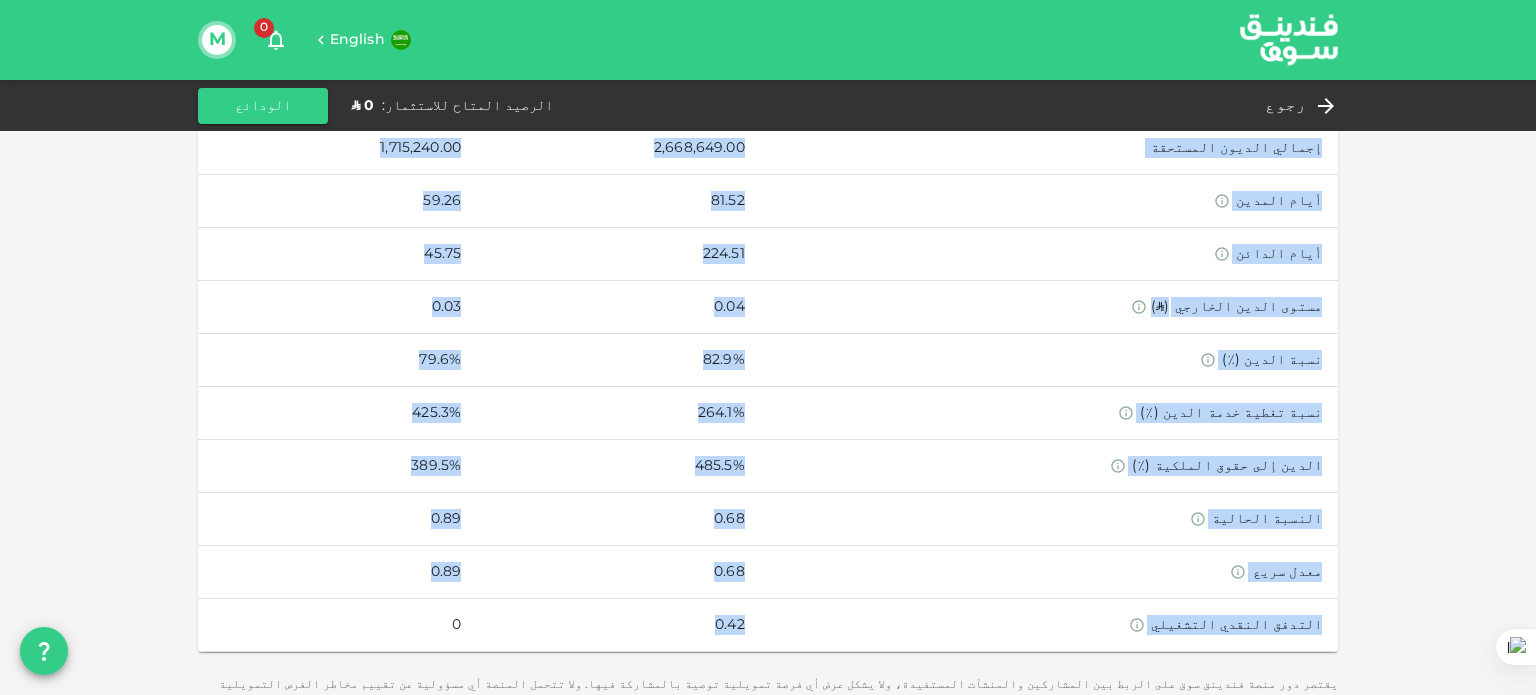 click on "264.1%" at bounding box center (619, 412) 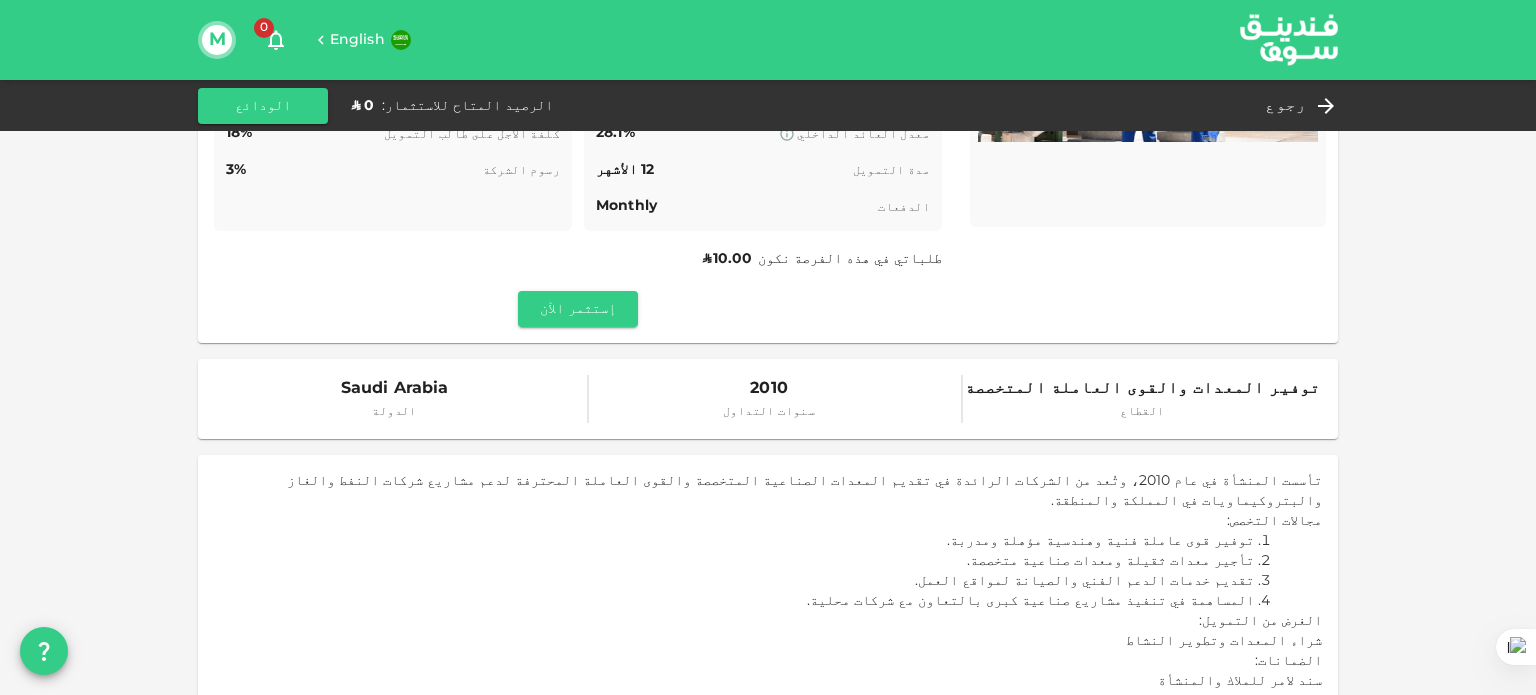 scroll, scrollTop: 100, scrollLeft: 0, axis: vertical 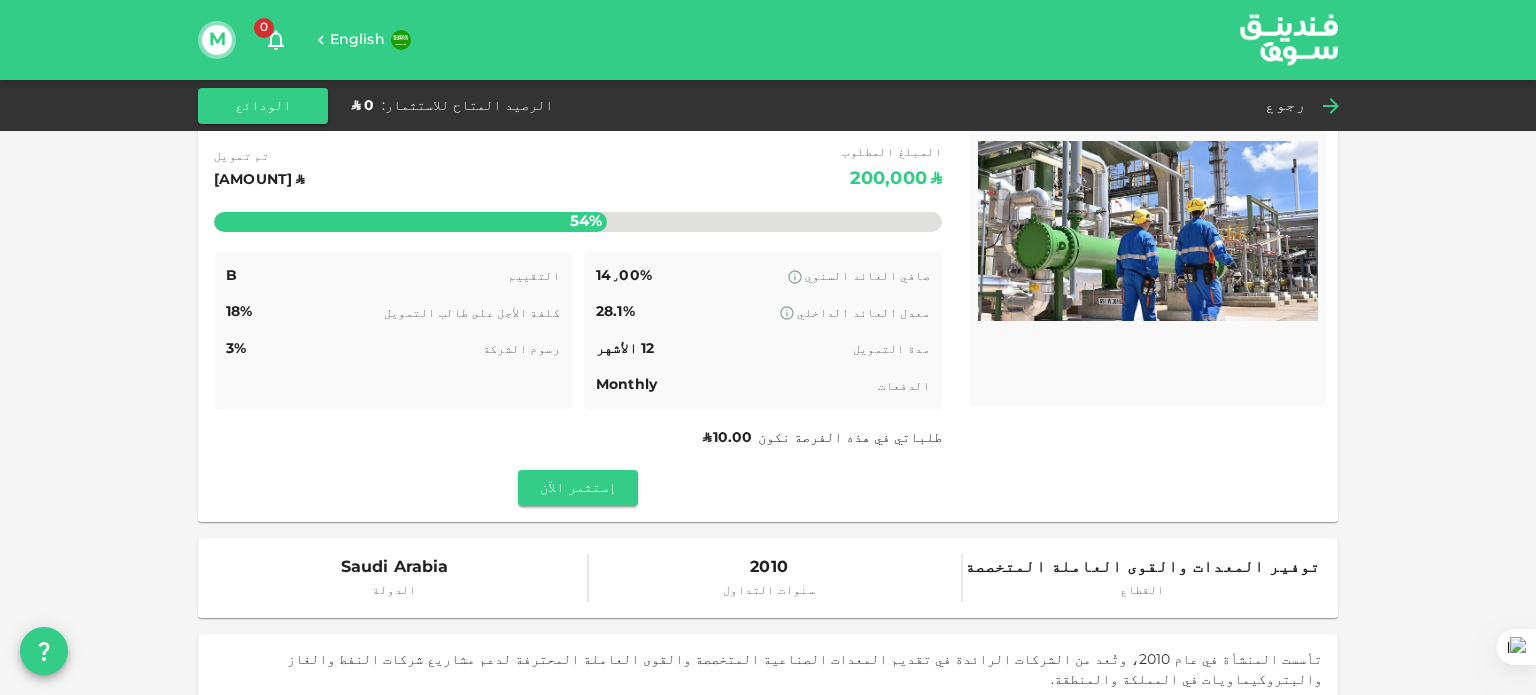 click 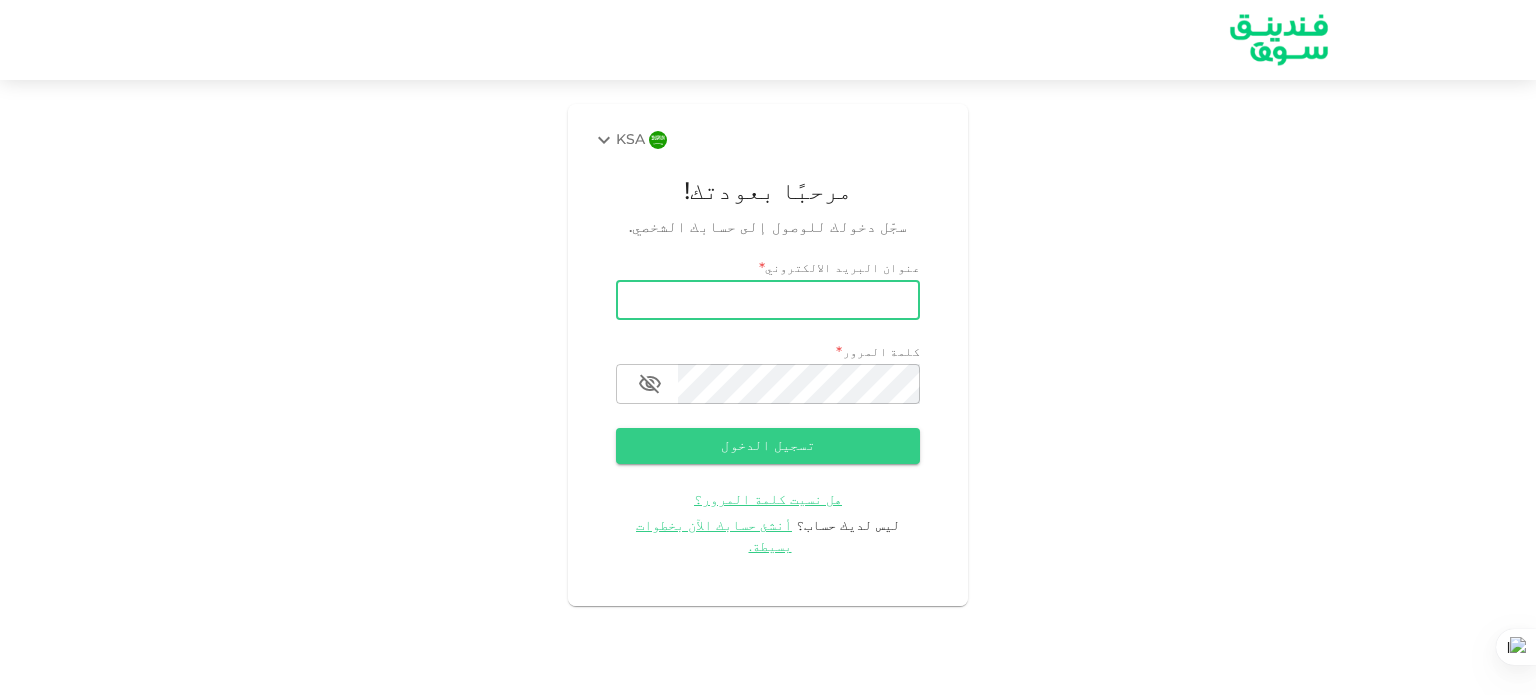 click on "email" at bounding box center [768, 300] 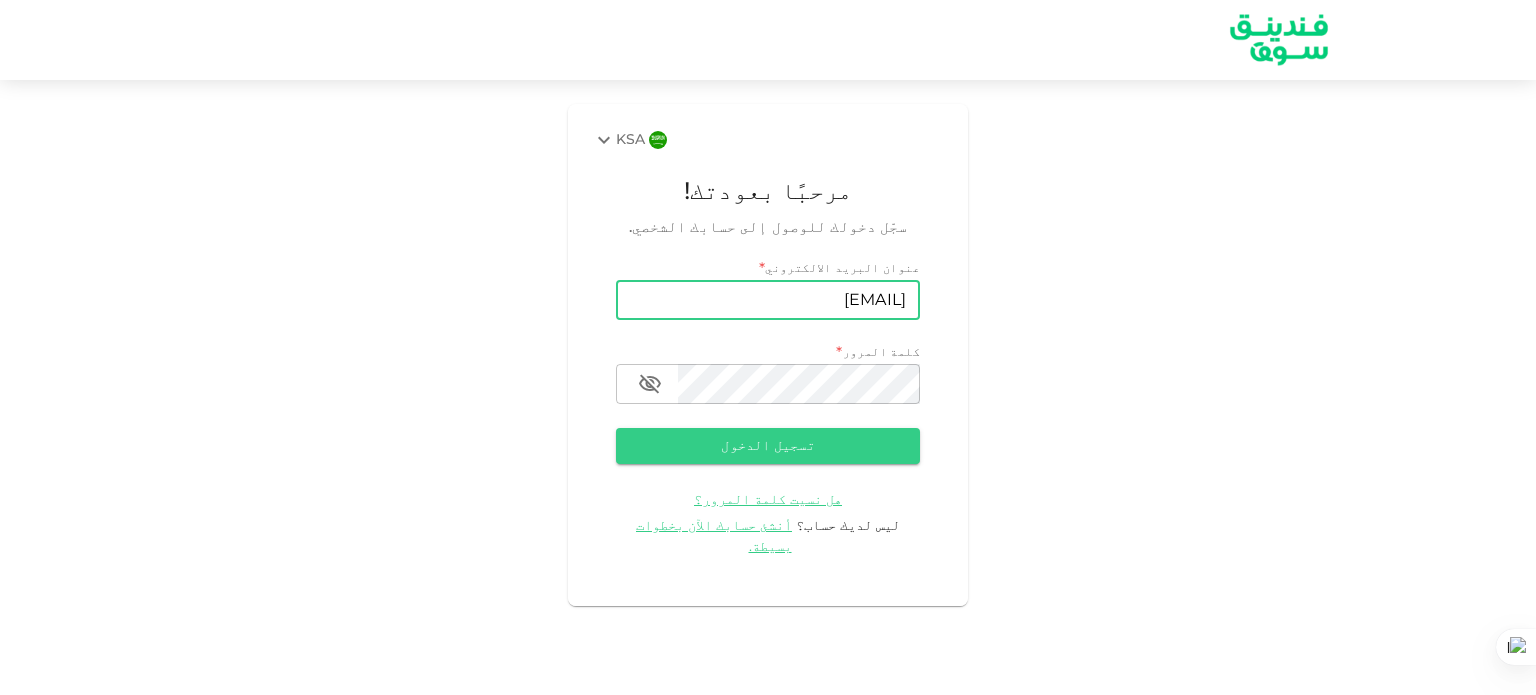 click on "تسجيل الدخول" at bounding box center [768, 446] 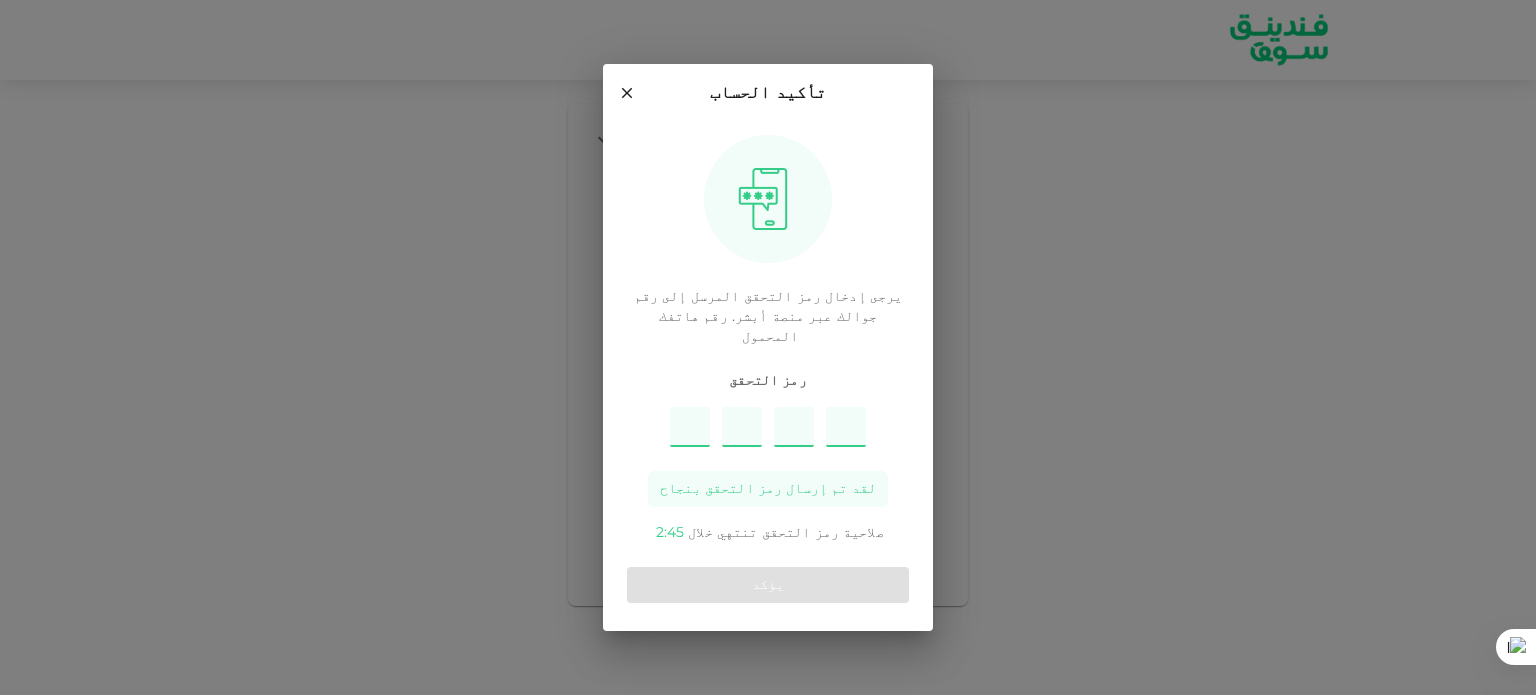 type on "7" 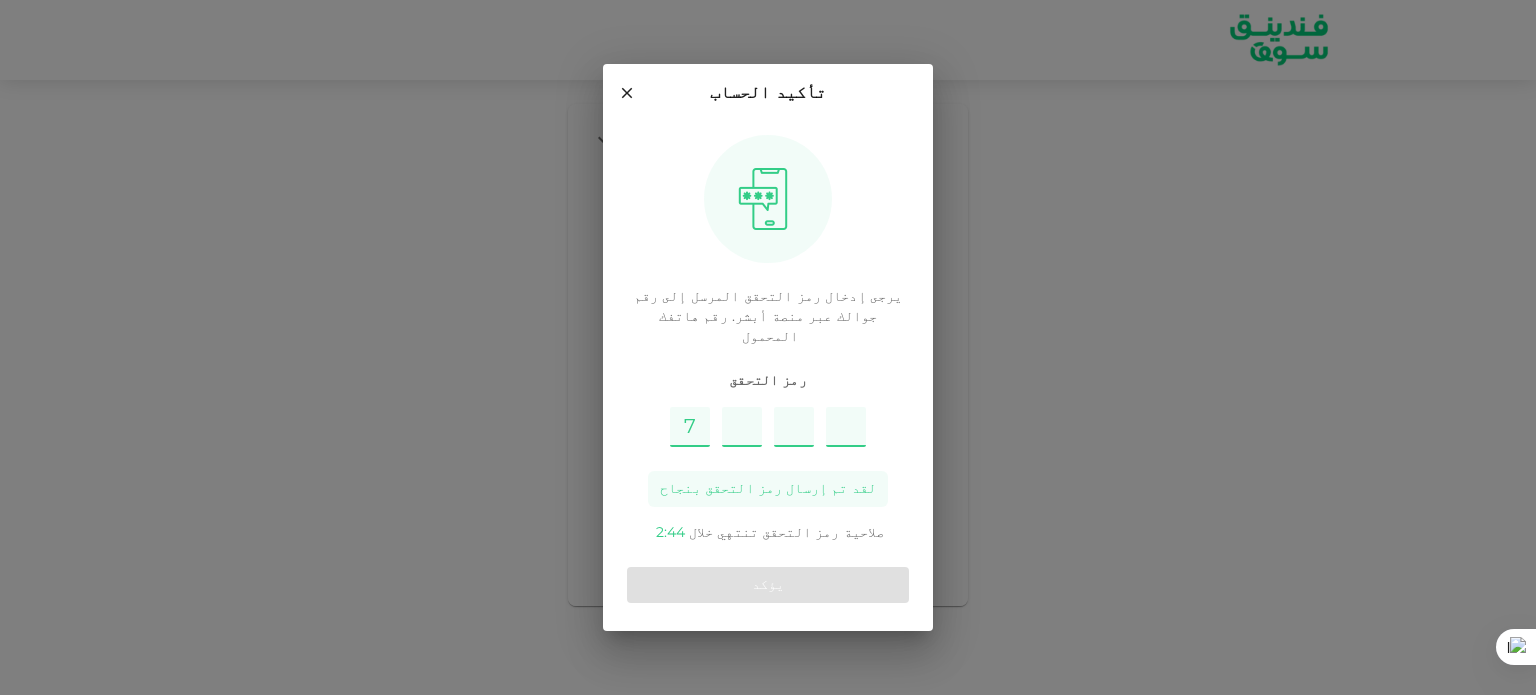 type on "4" 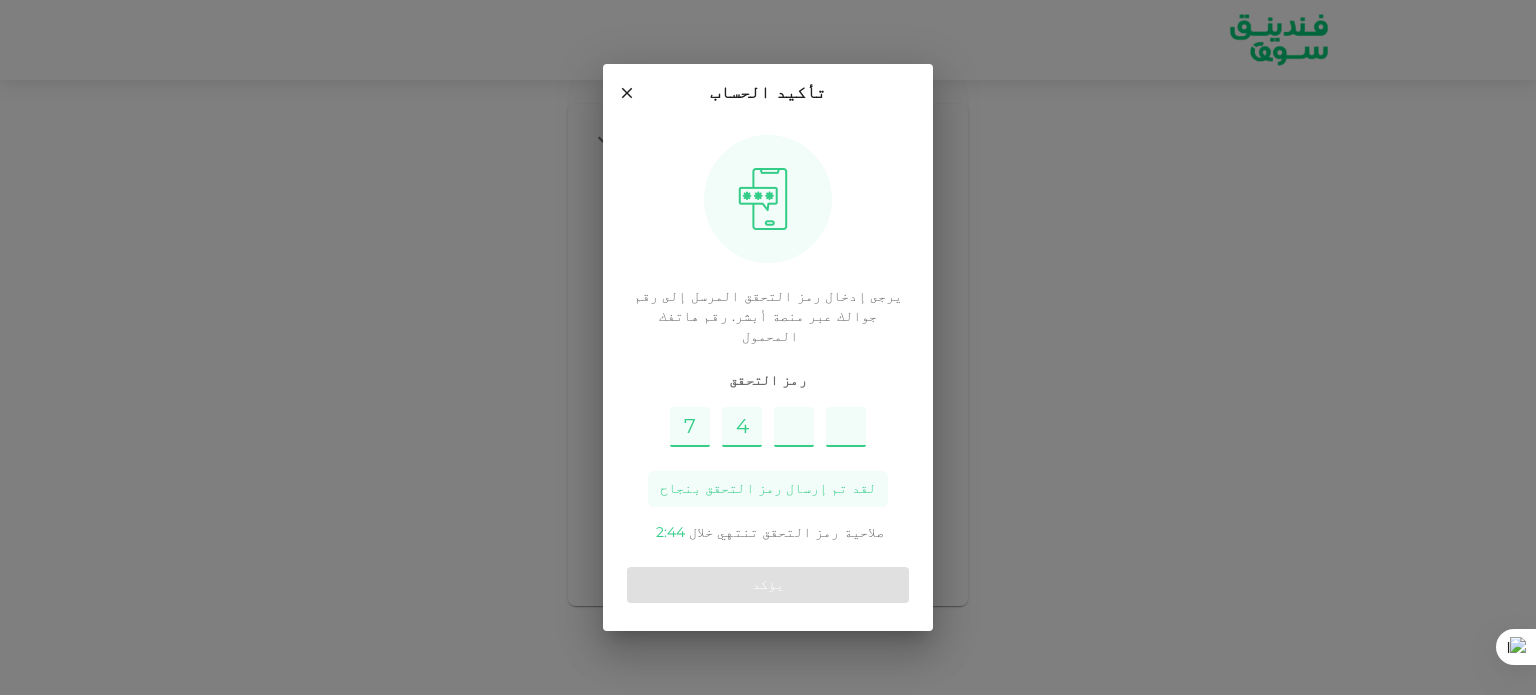 type on "1" 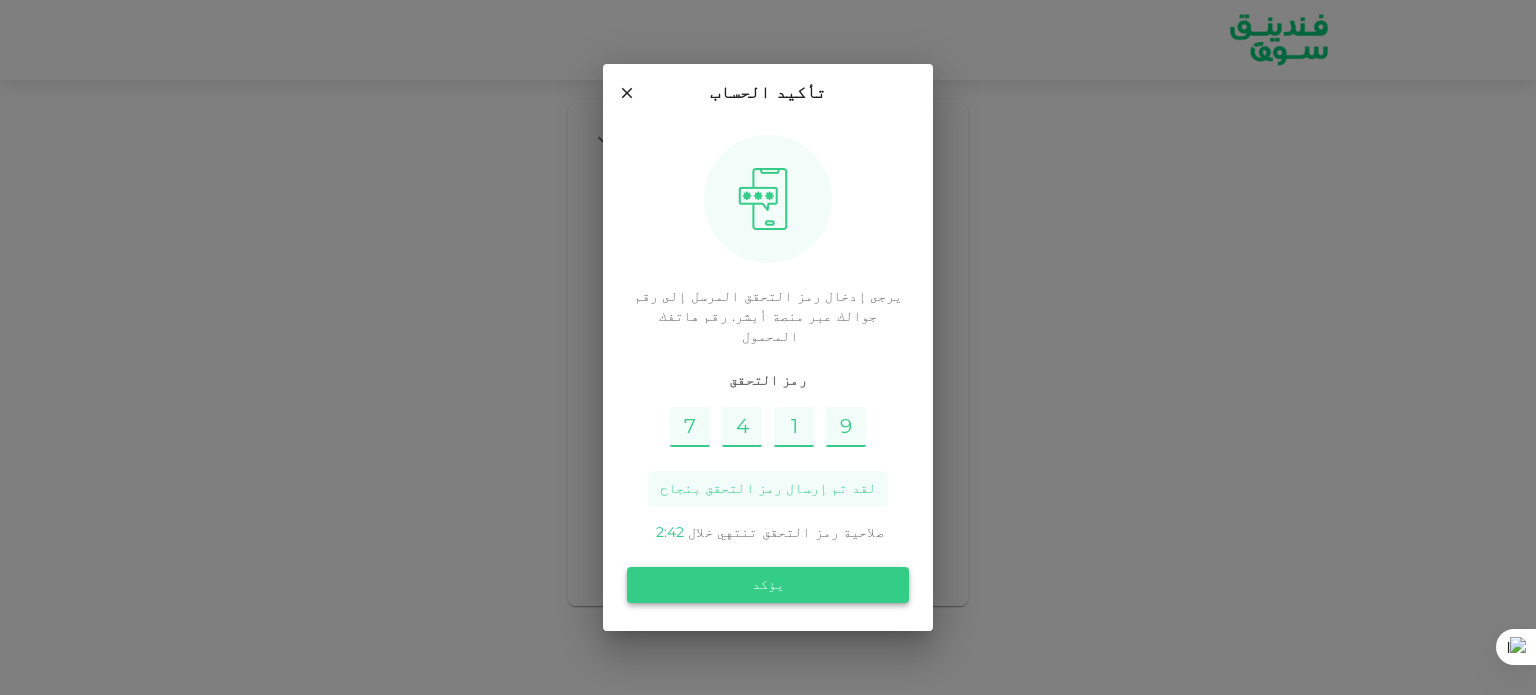 type on "9" 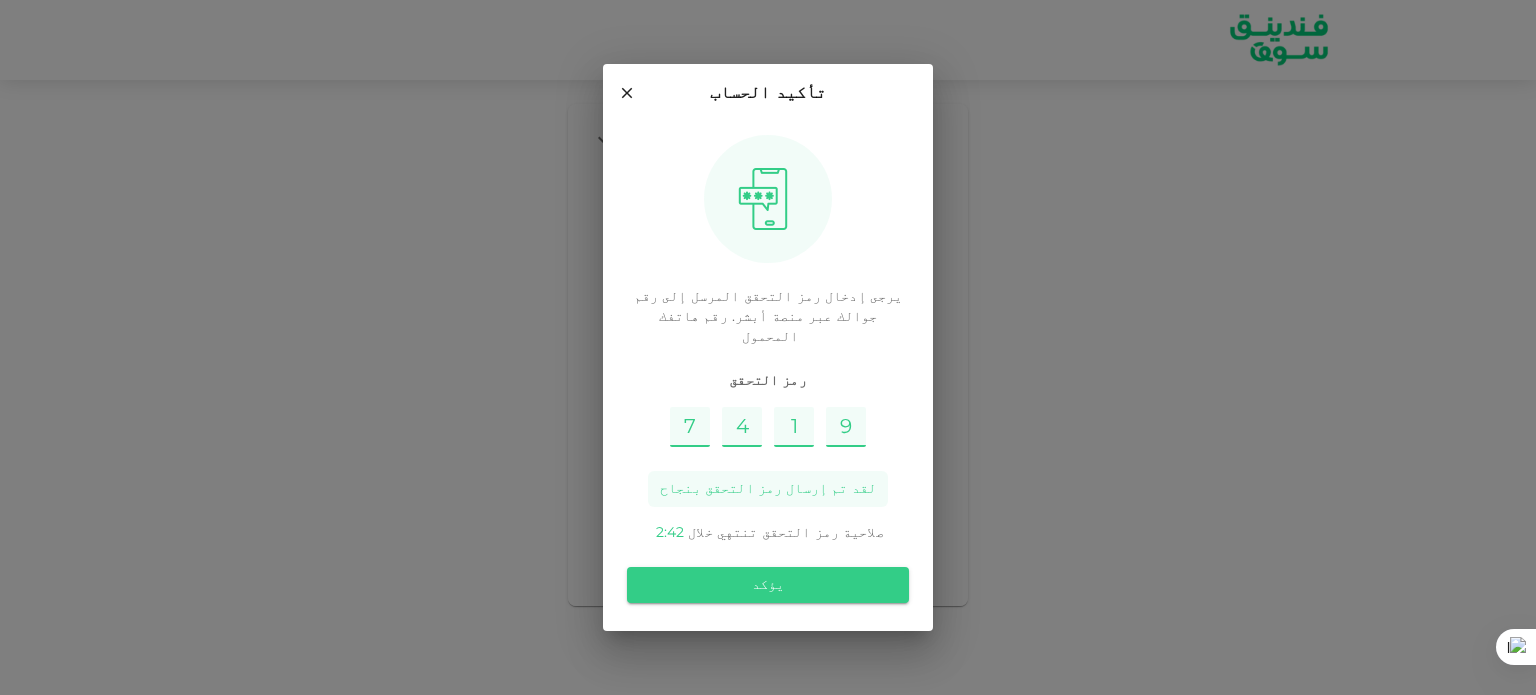 click on "يؤكد" at bounding box center (768, 585) 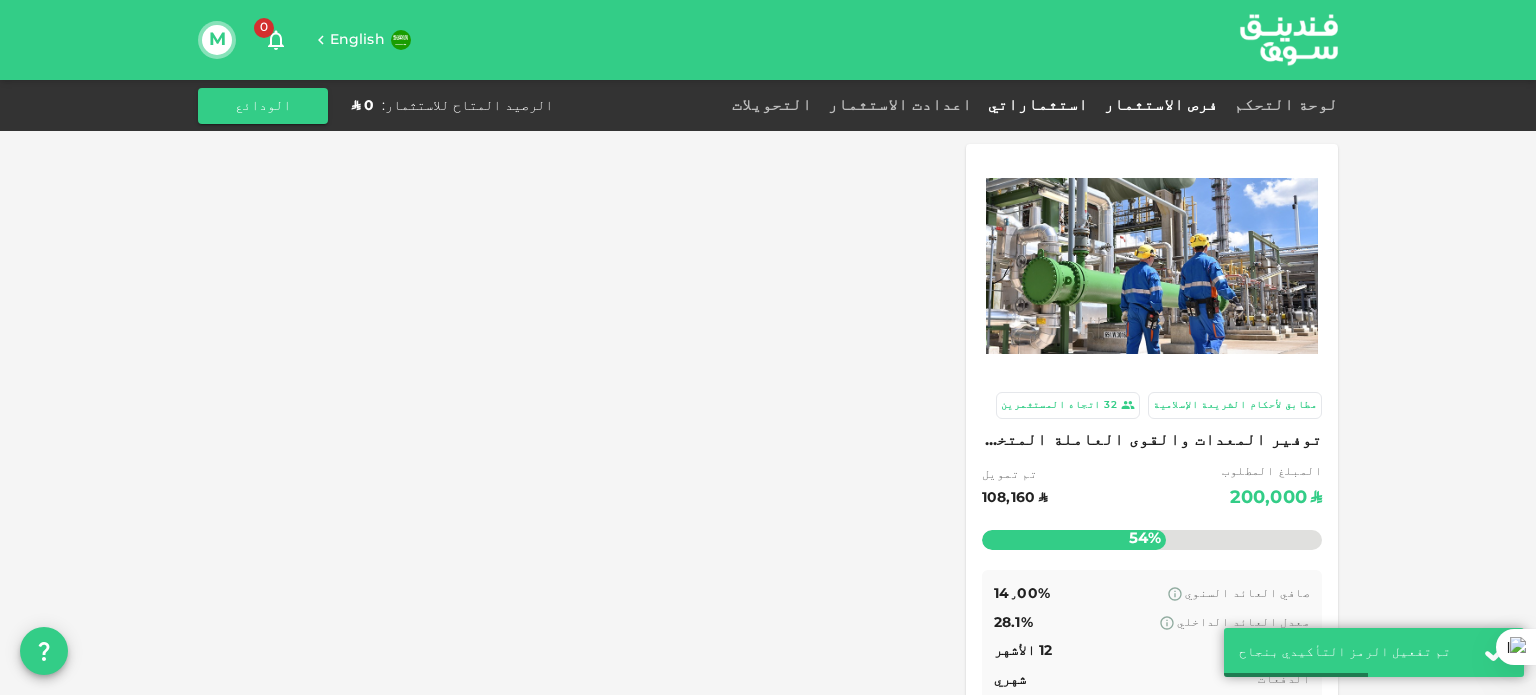 click on "استثماراتي" at bounding box center (1038, 105) 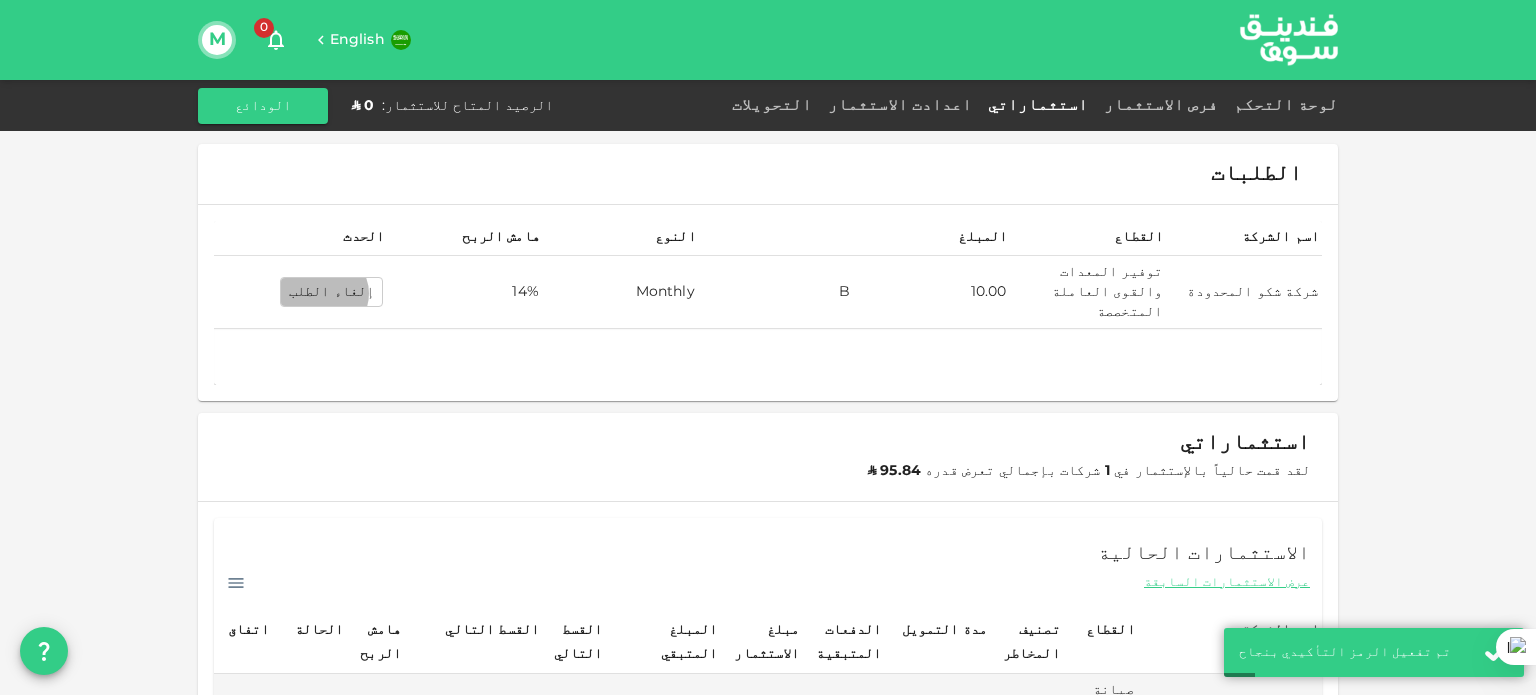 click on "إلغاء الطلب" at bounding box center [331, 292] 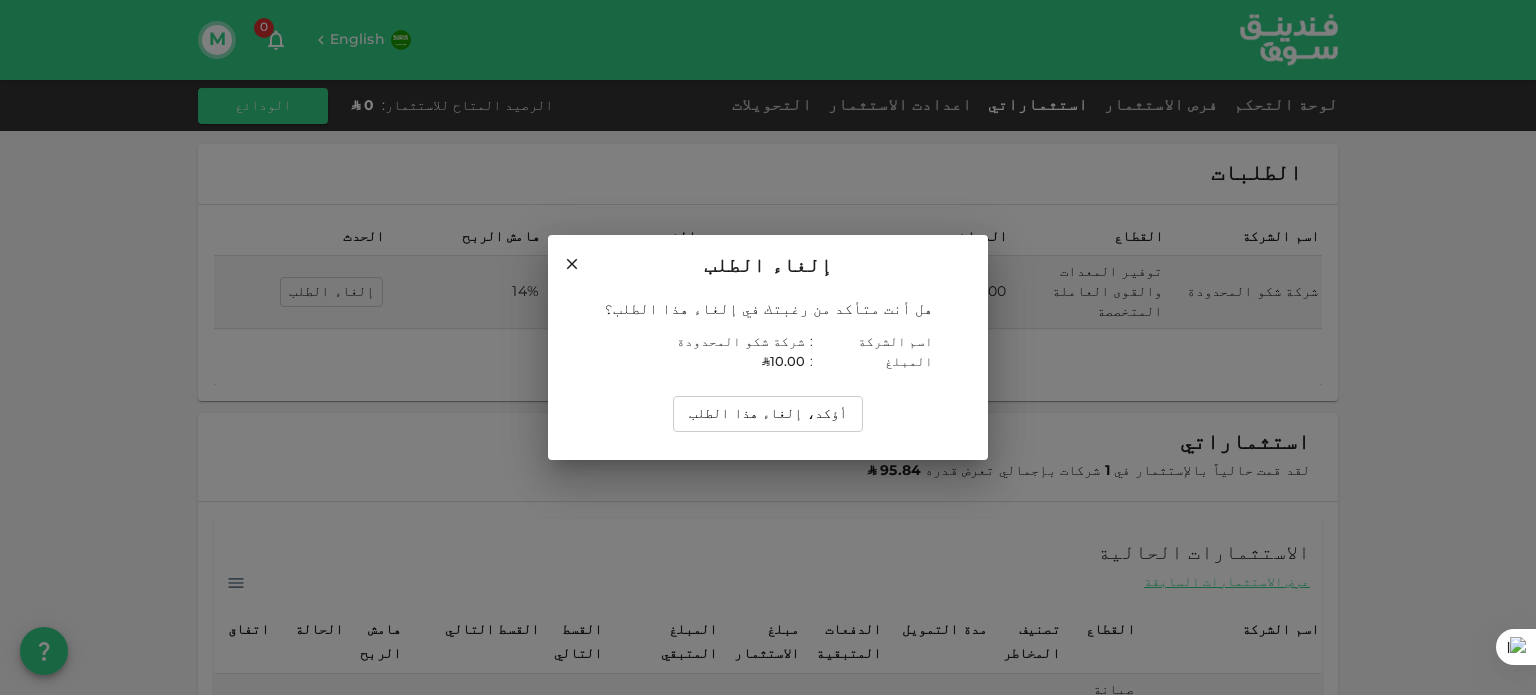 click on "أؤكد، إلغاء هذا الطلب" at bounding box center (768, 414) 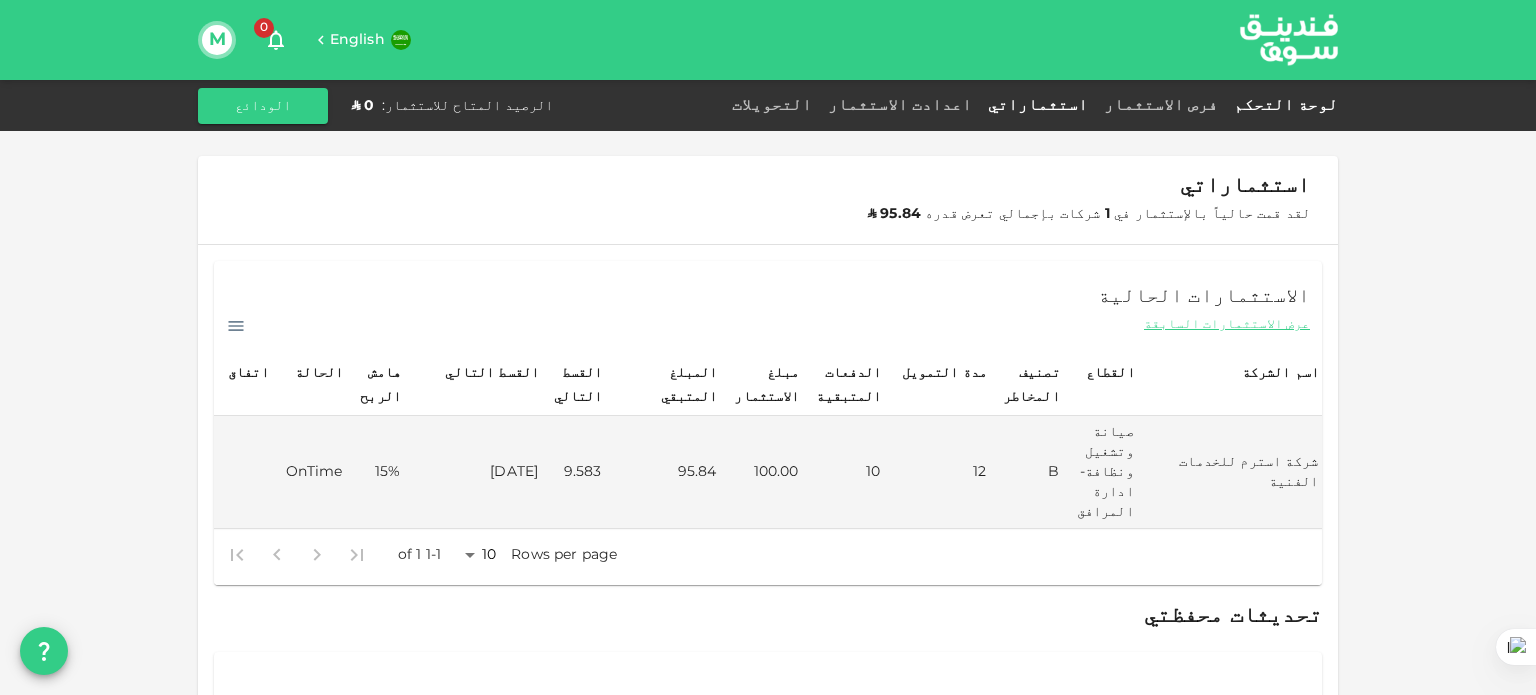 click on "لوحة التحكم" at bounding box center [1282, 105] 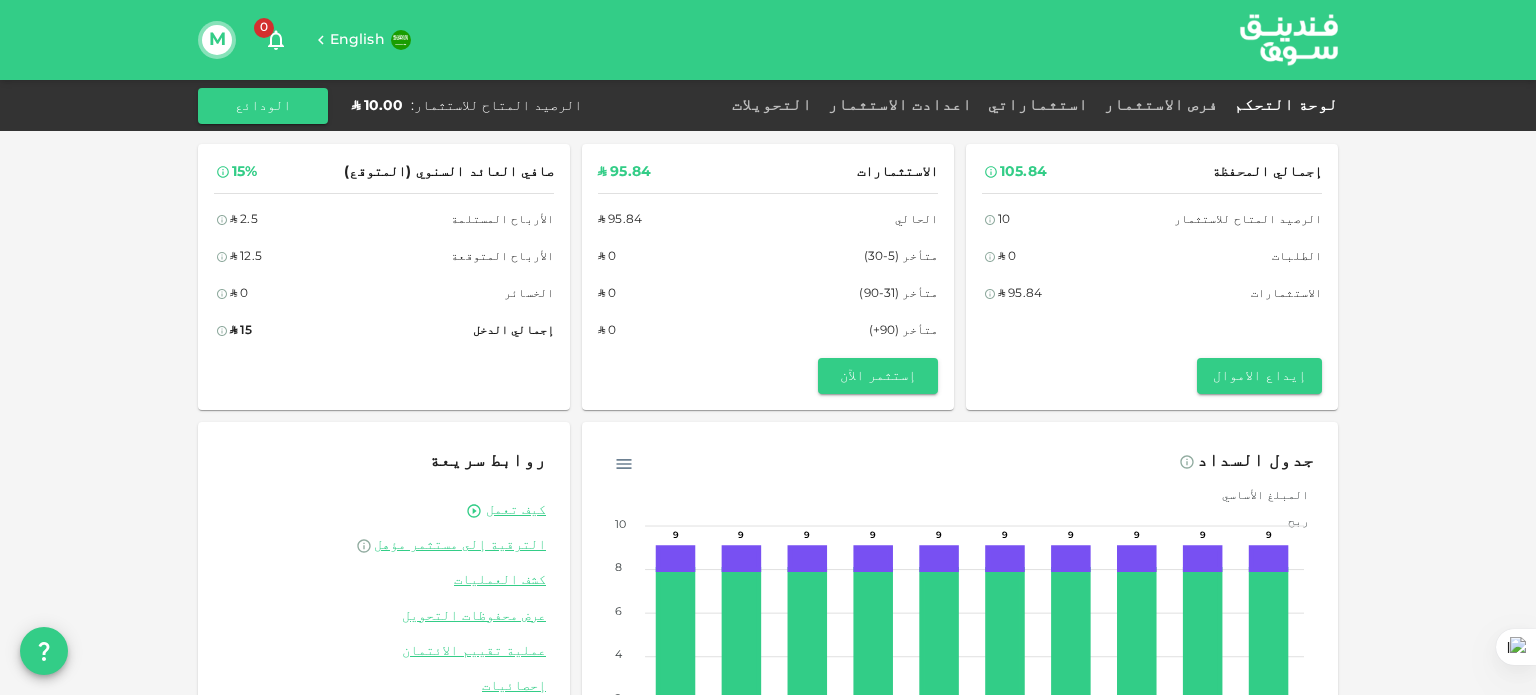 click on "فرص الاستثمار" at bounding box center (1161, 106) 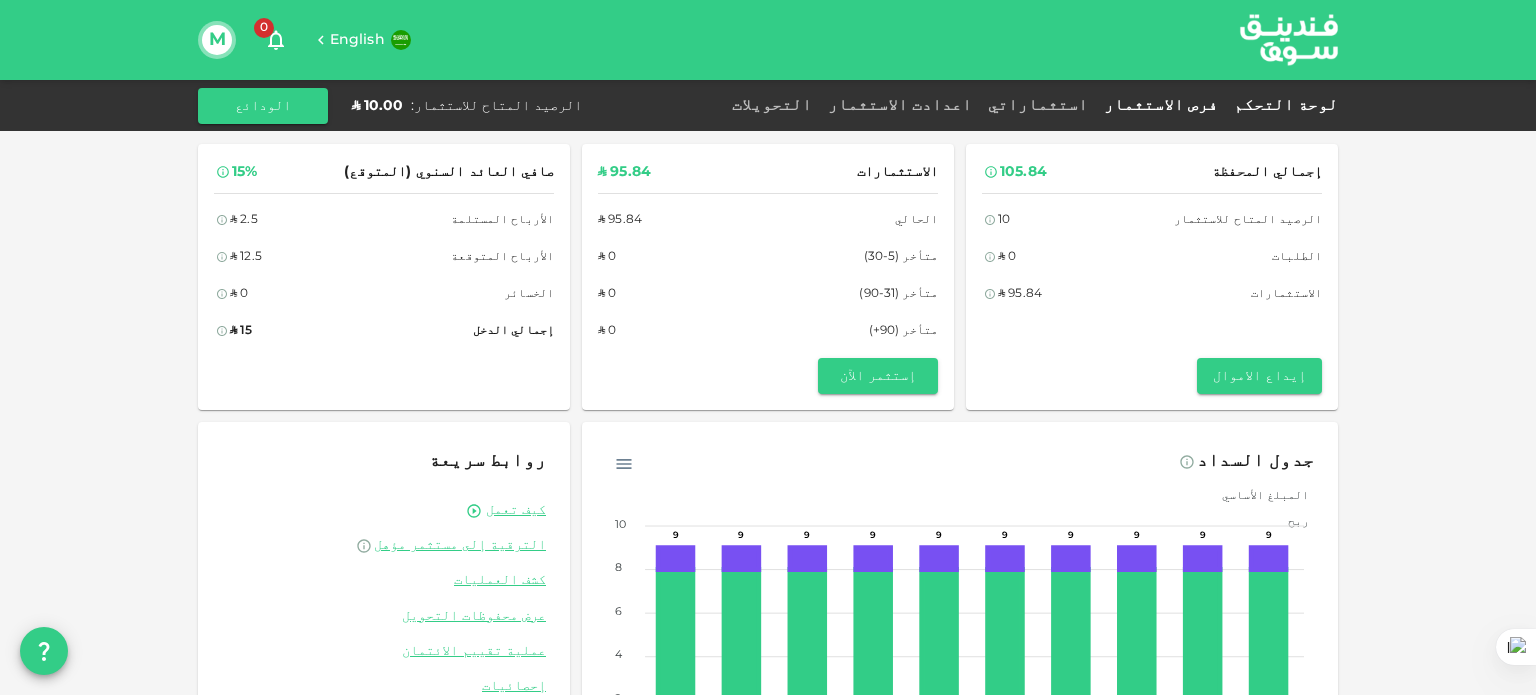 click on "فرص الاستثمار" at bounding box center [1161, 105] 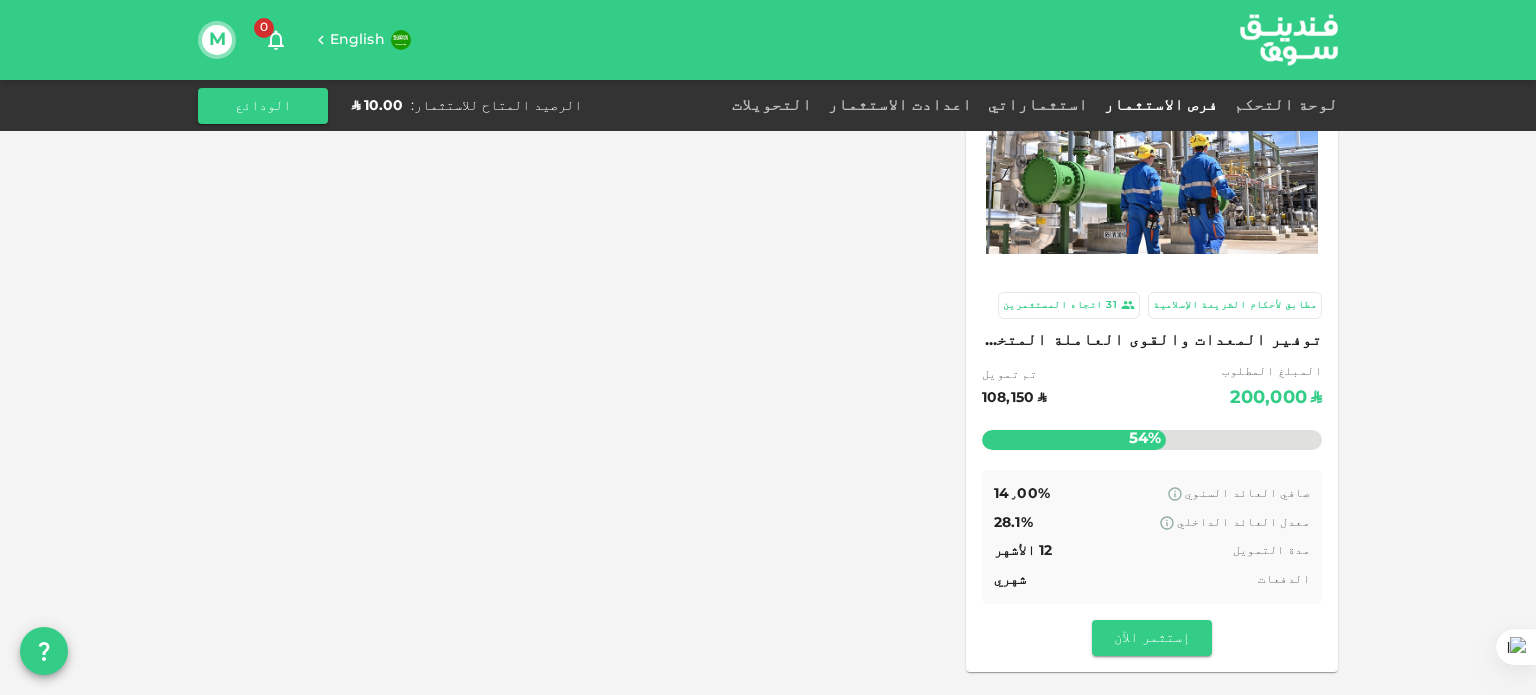 scroll, scrollTop: 0, scrollLeft: 0, axis: both 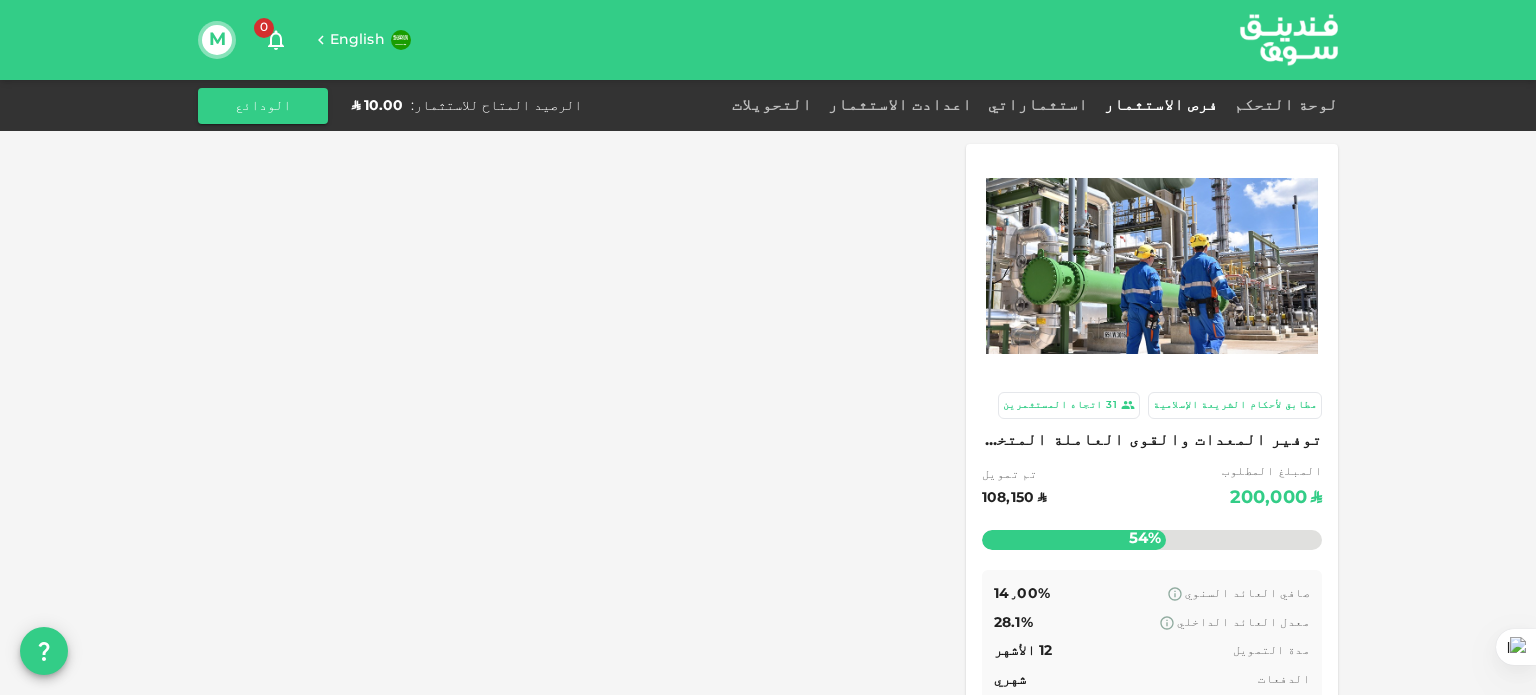 click on "المبلغ المطلوب   200,000   تم تمويل   108,150" at bounding box center [1152, 488] 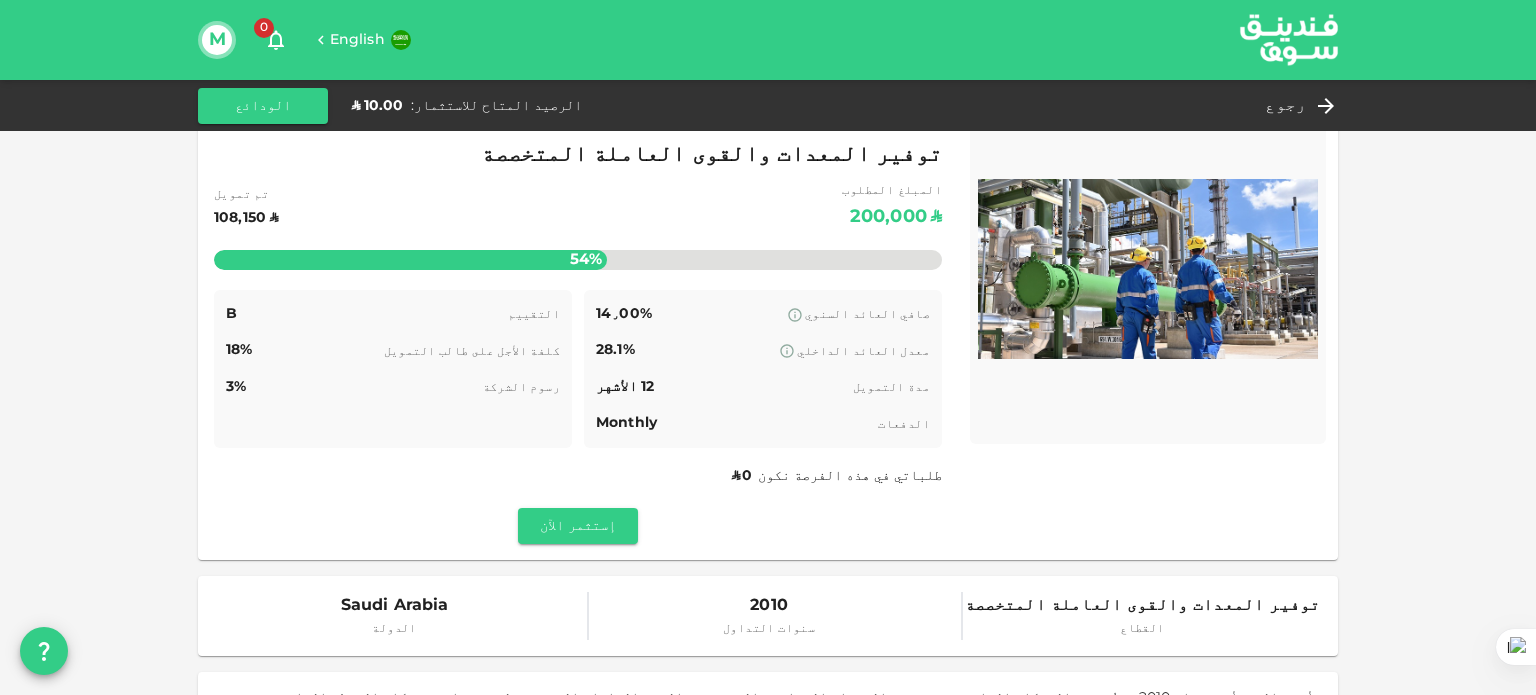 scroll, scrollTop: 0, scrollLeft: 0, axis: both 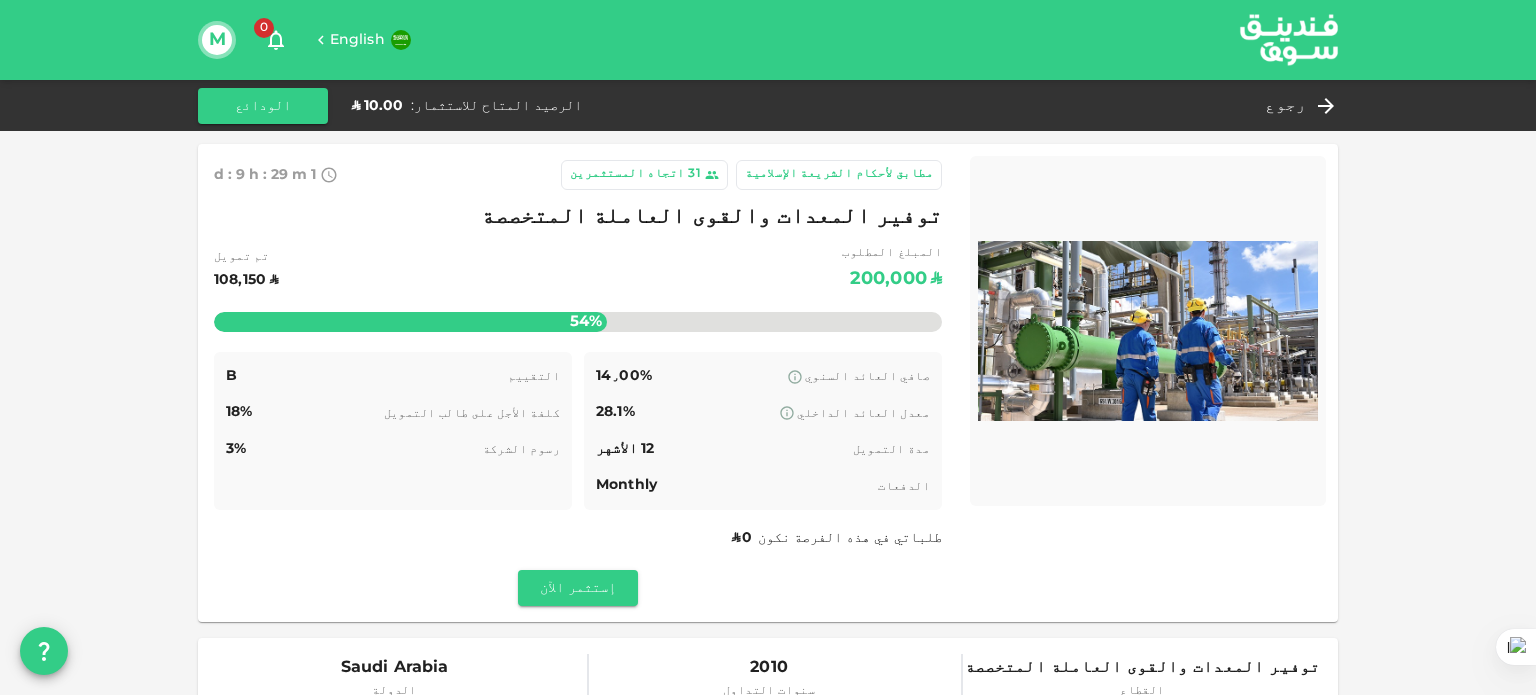 drag, startPoint x: 1326, startPoint y: 132, endPoint x: 1327, endPoint y: 143, distance: 11.045361 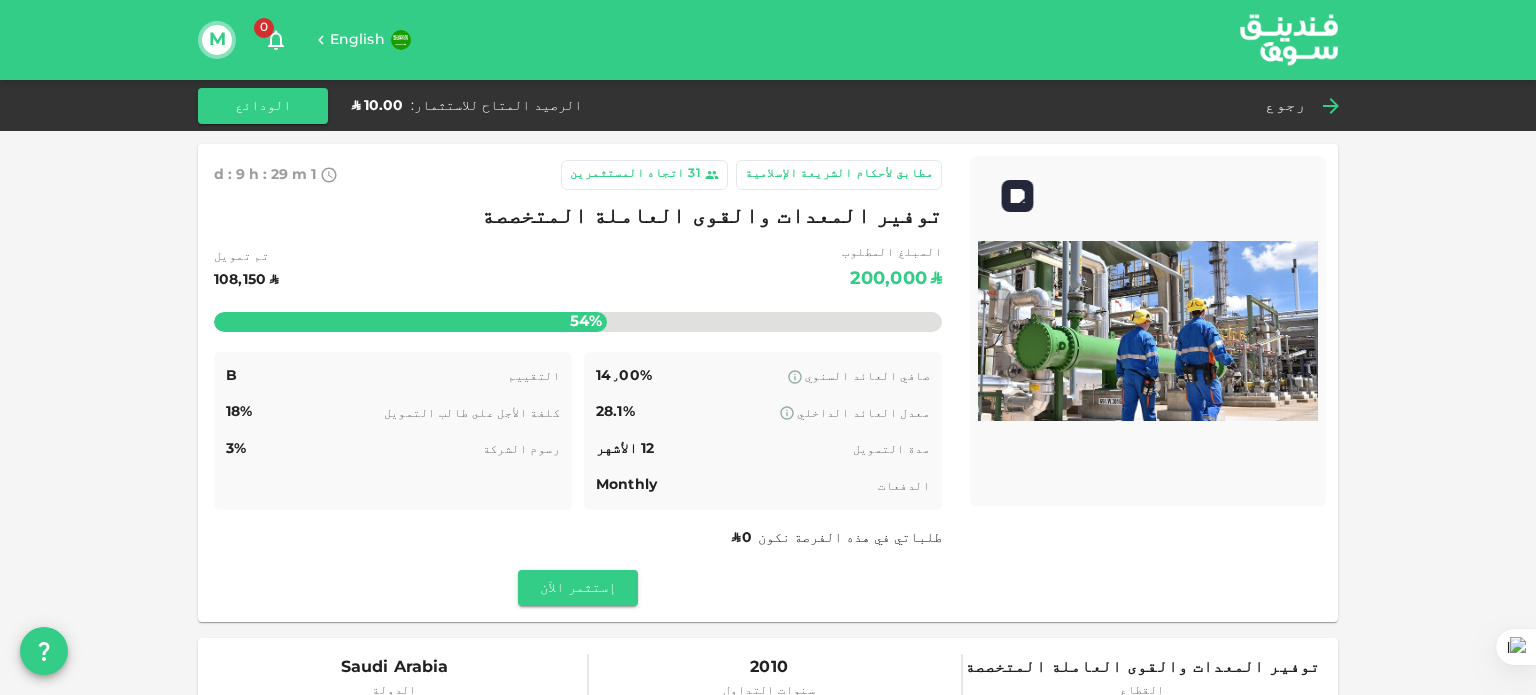 drag, startPoint x: 1320, startPoint y: 202, endPoint x: 1328, endPoint y: 109, distance: 93.34345 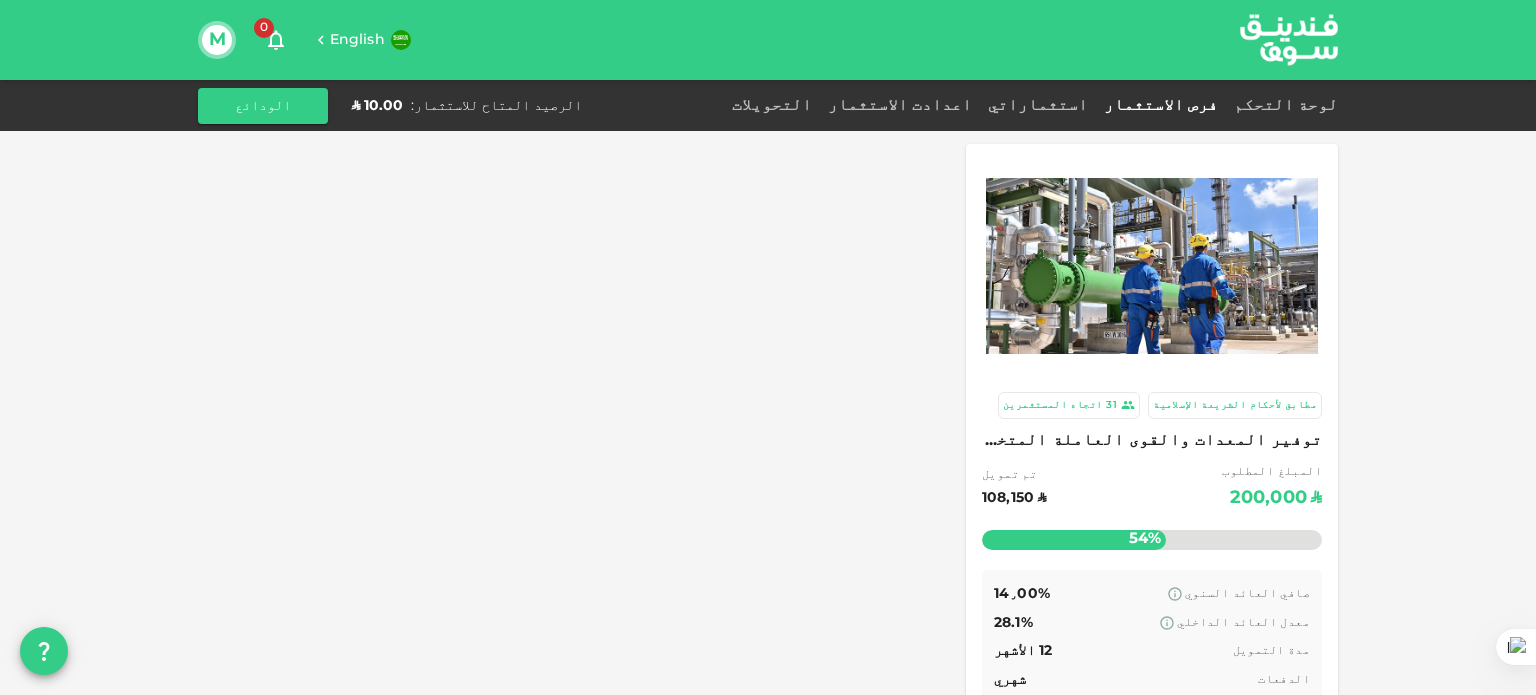 click on "اعدادت الاستثمار" at bounding box center [900, 106] 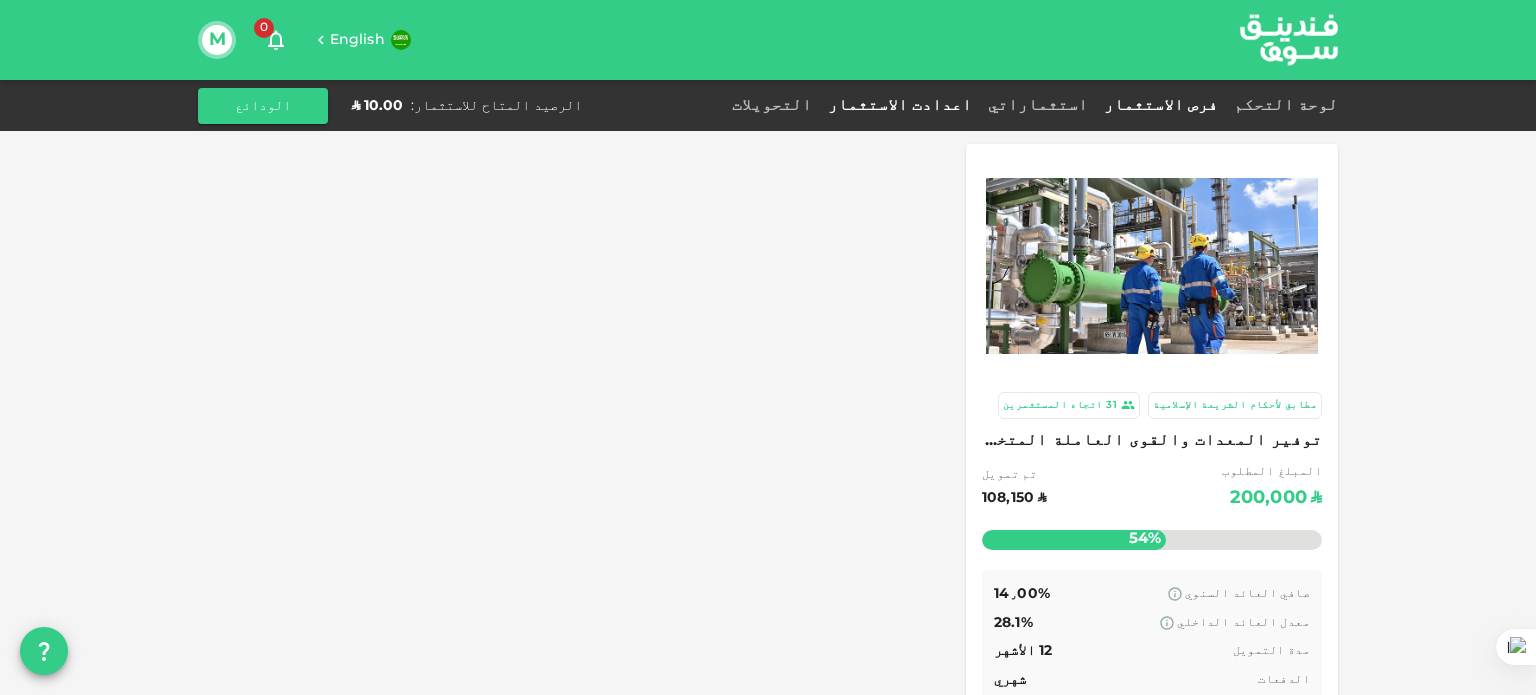 click on "اعدادت الاستثمار" at bounding box center [900, 105] 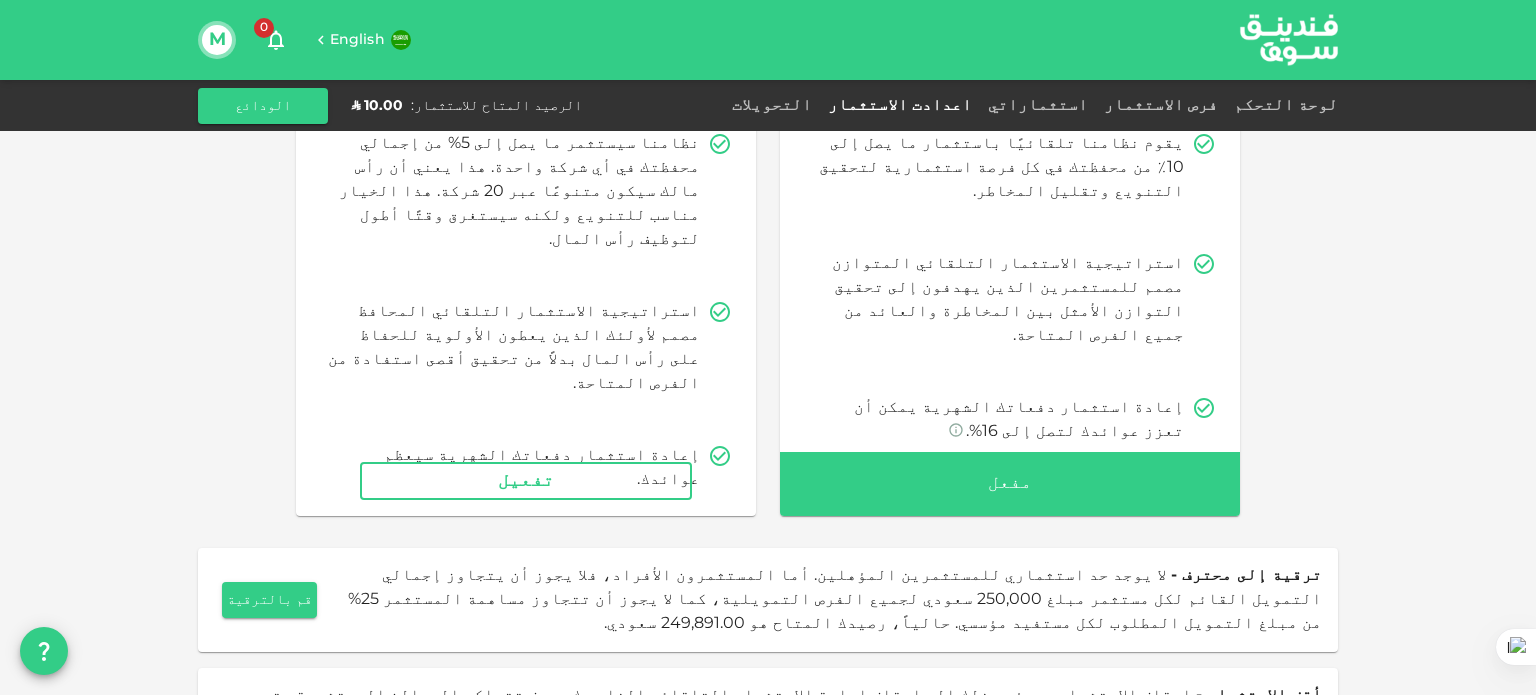 scroll, scrollTop: 197, scrollLeft: 0, axis: vertical 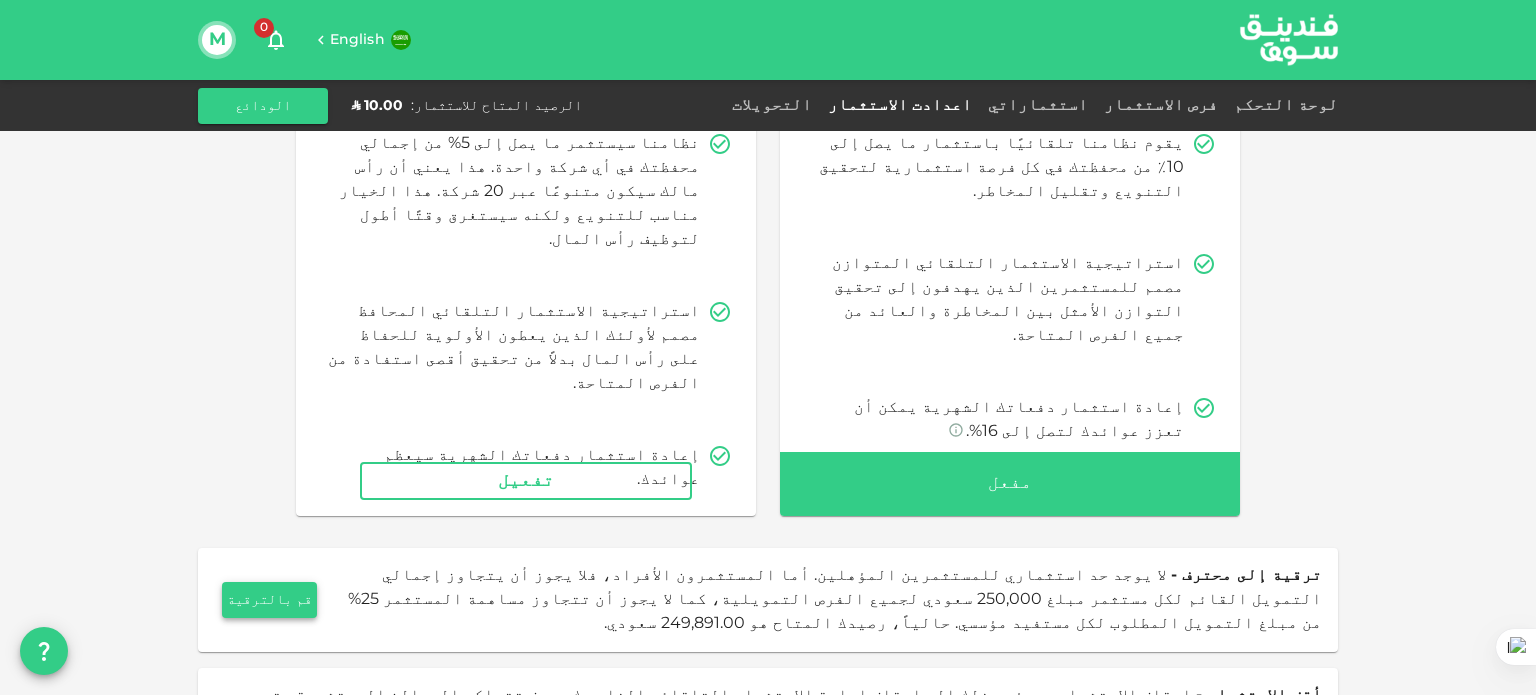 click on "قم بالترقية" at bounding box center [269, 600] 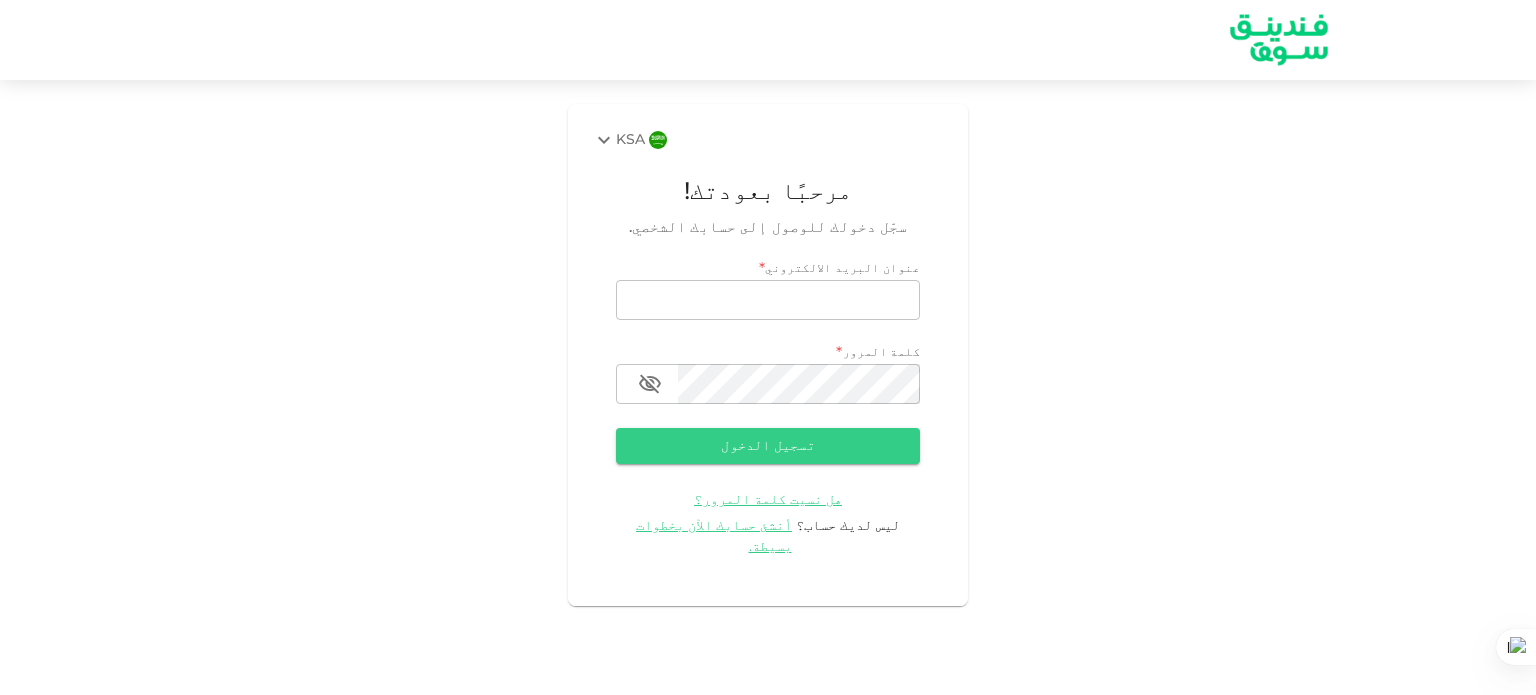 scroll, scrollTop: 0, scrollLeft: 0, axis: both 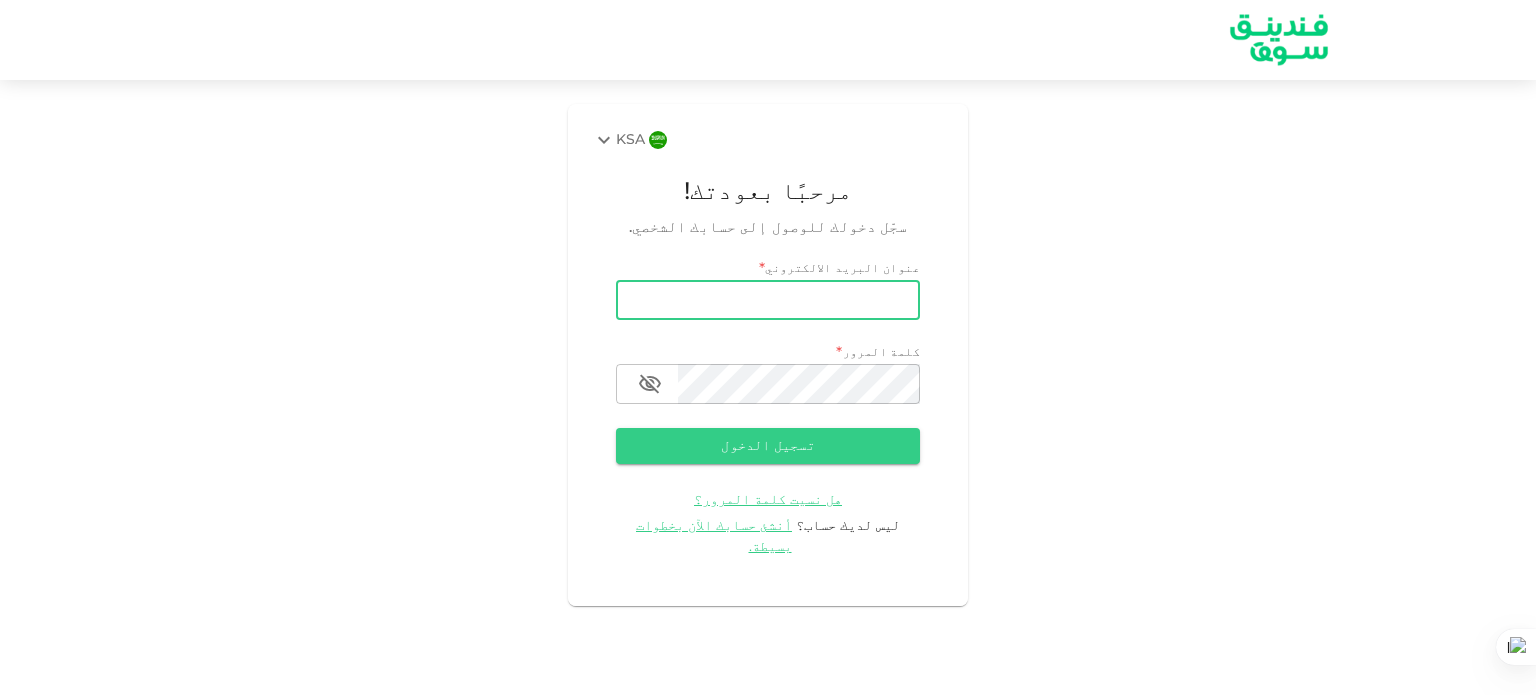 click on "email" at bounding box center (768, 300) 